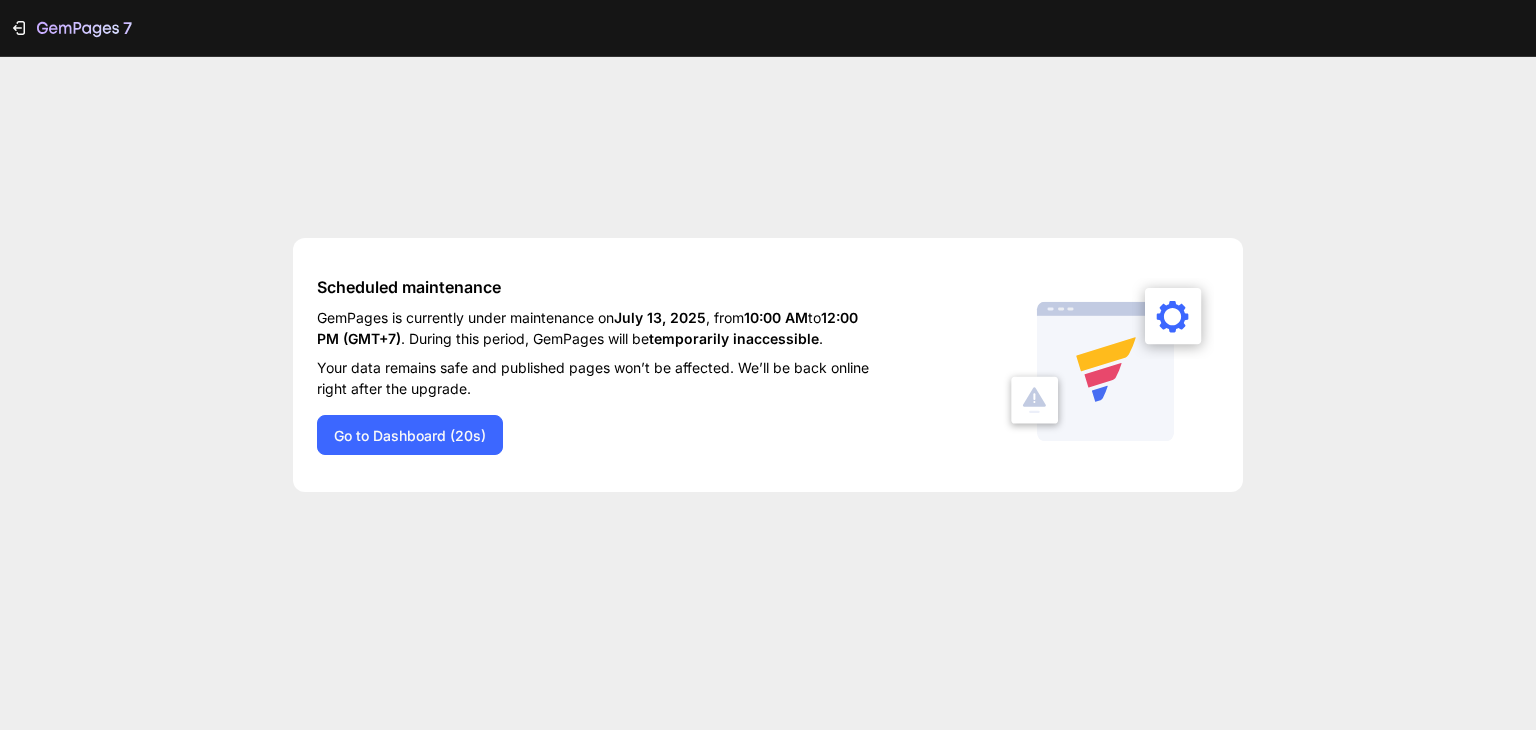 scroll, scrollTop: 0, scrollLeft: 0, axis: both 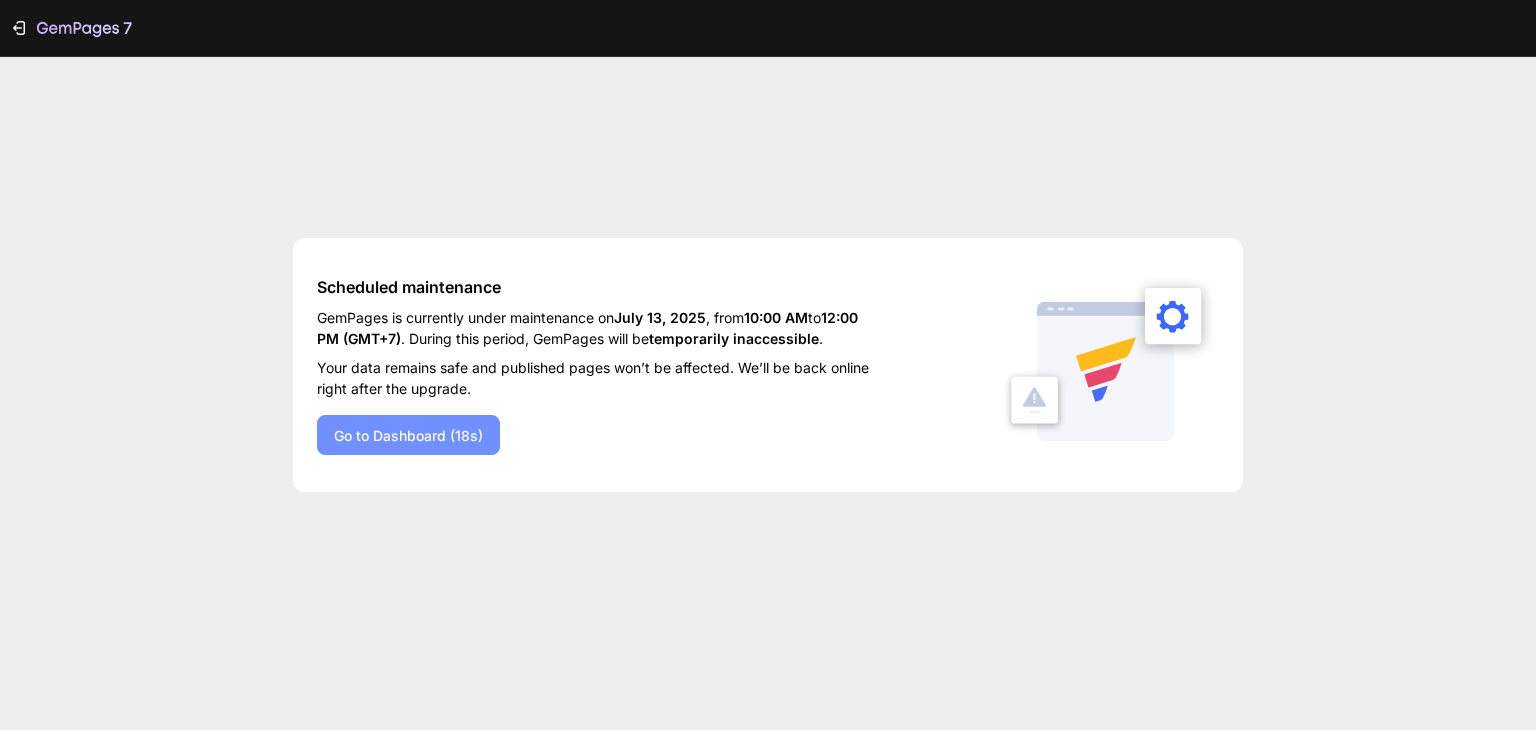click on "Go to Dashboard (18s)" at bounding box center (408, 435) 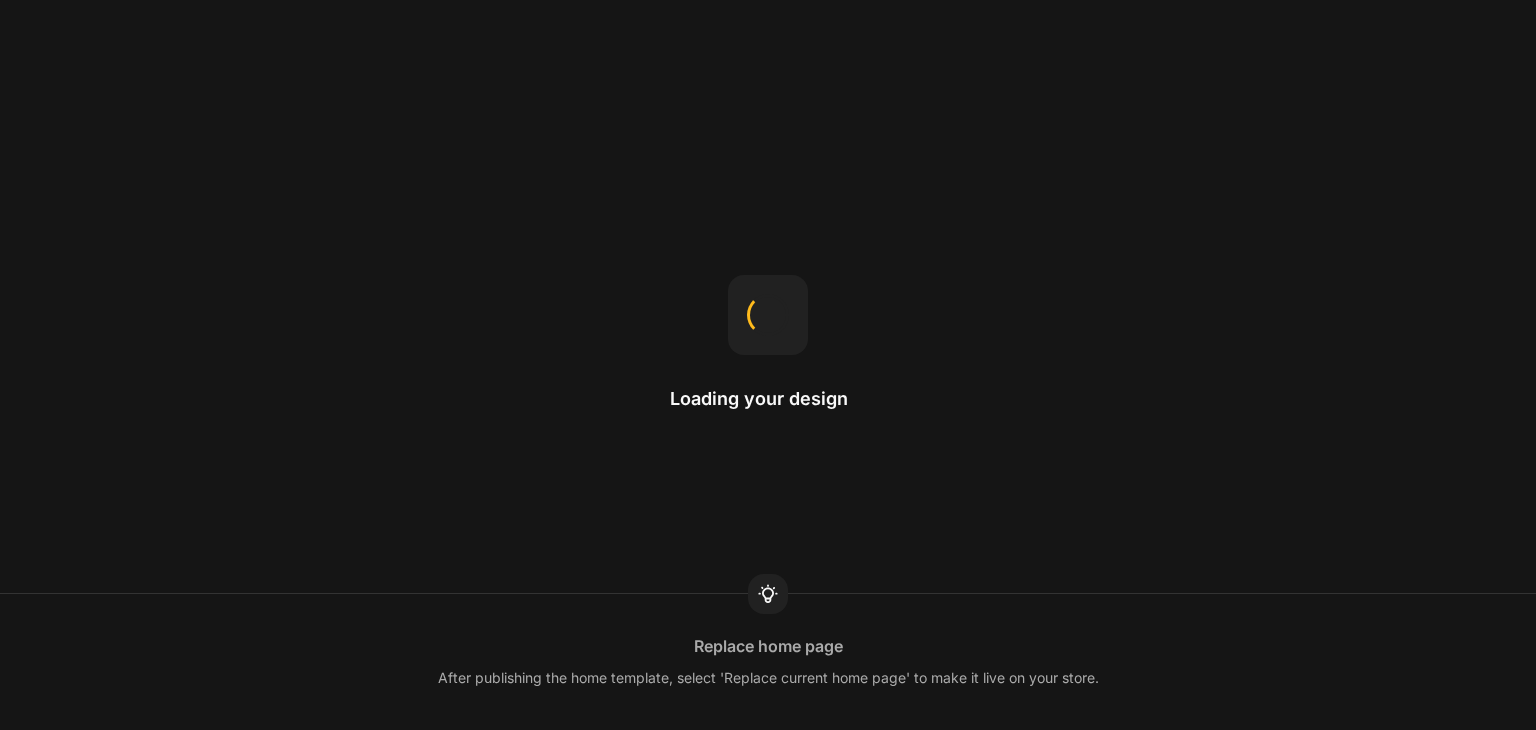 scroll, scrollTop: 0, scrollLeft: 0, axis: both 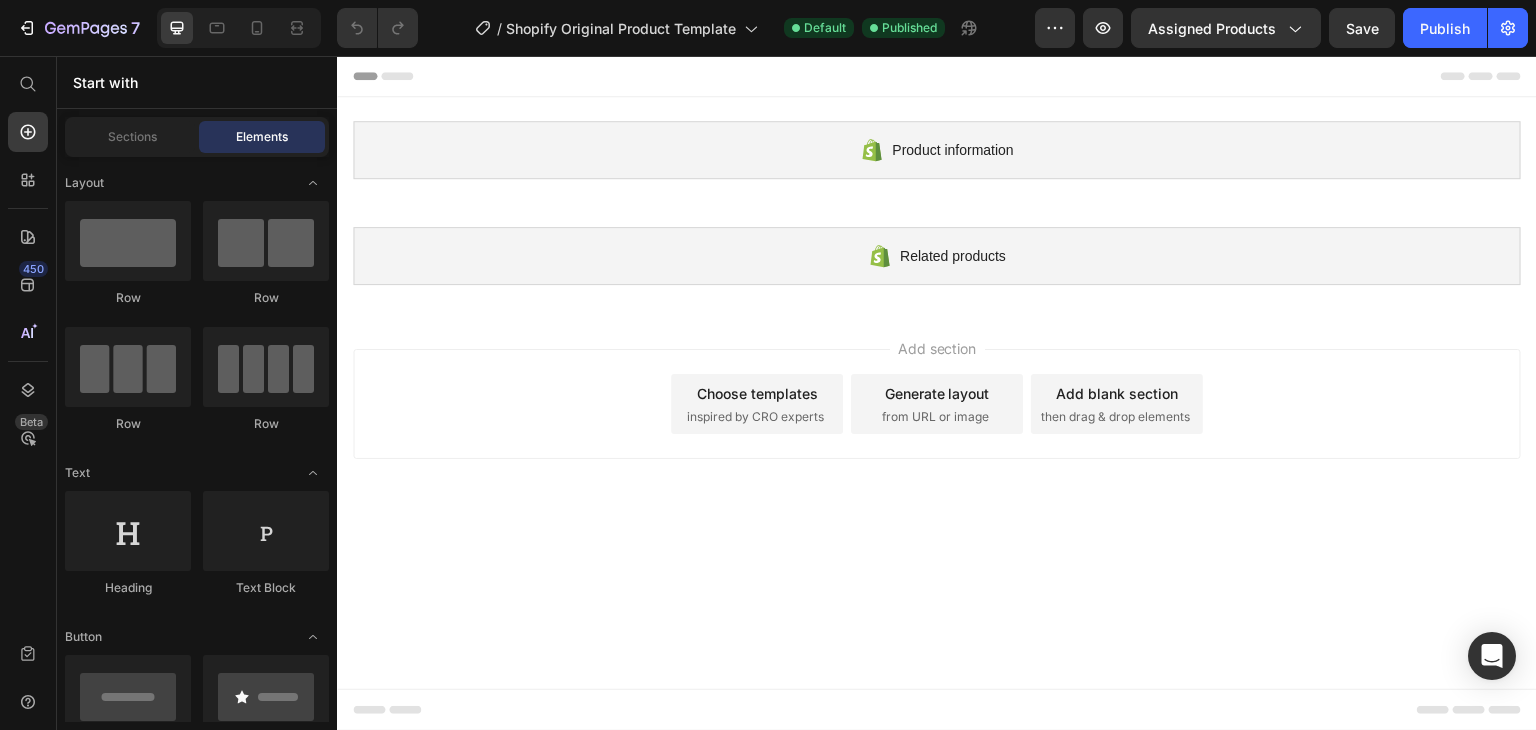 click on "7   /  Shopify Original Product Template Default Published Preview Assigned Products  Save   Publish" 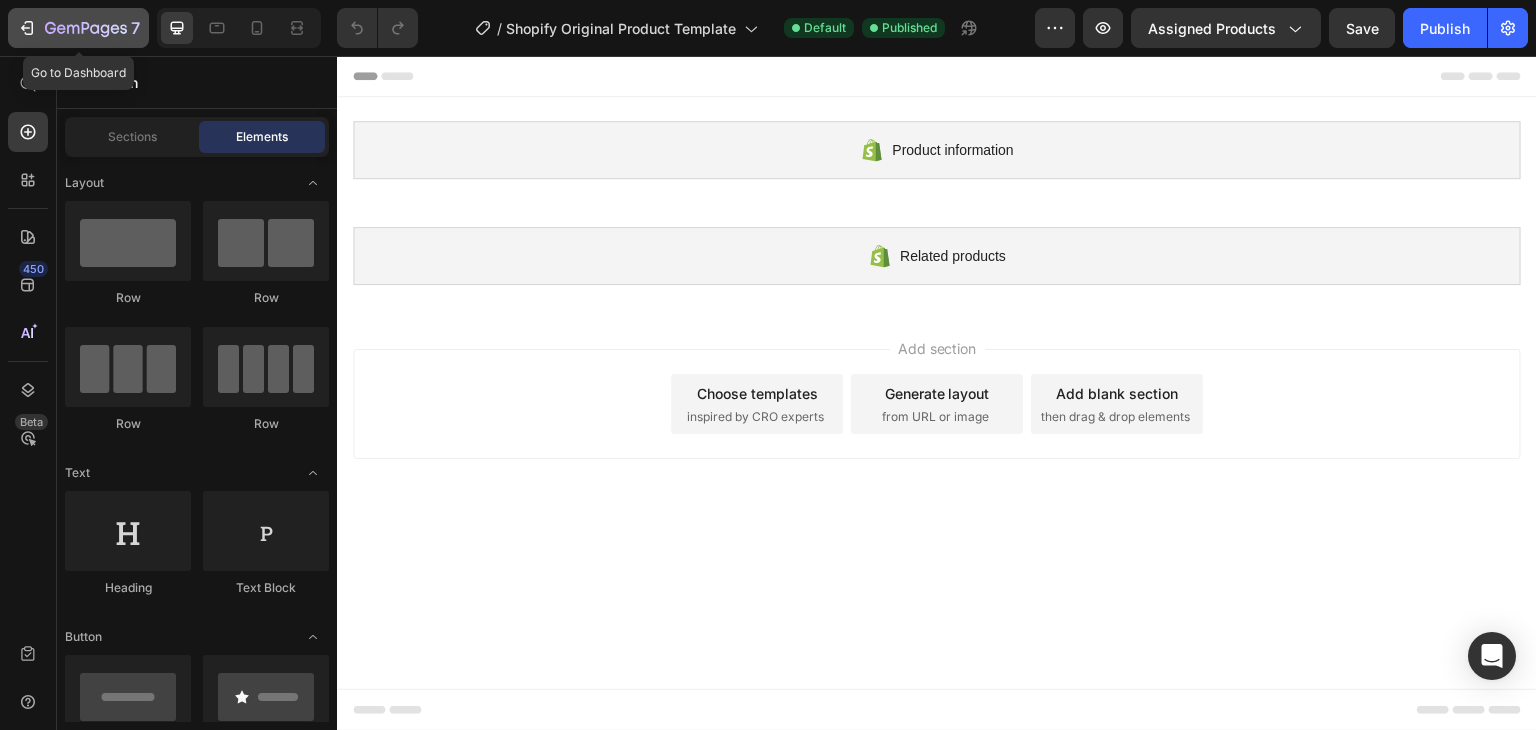 click 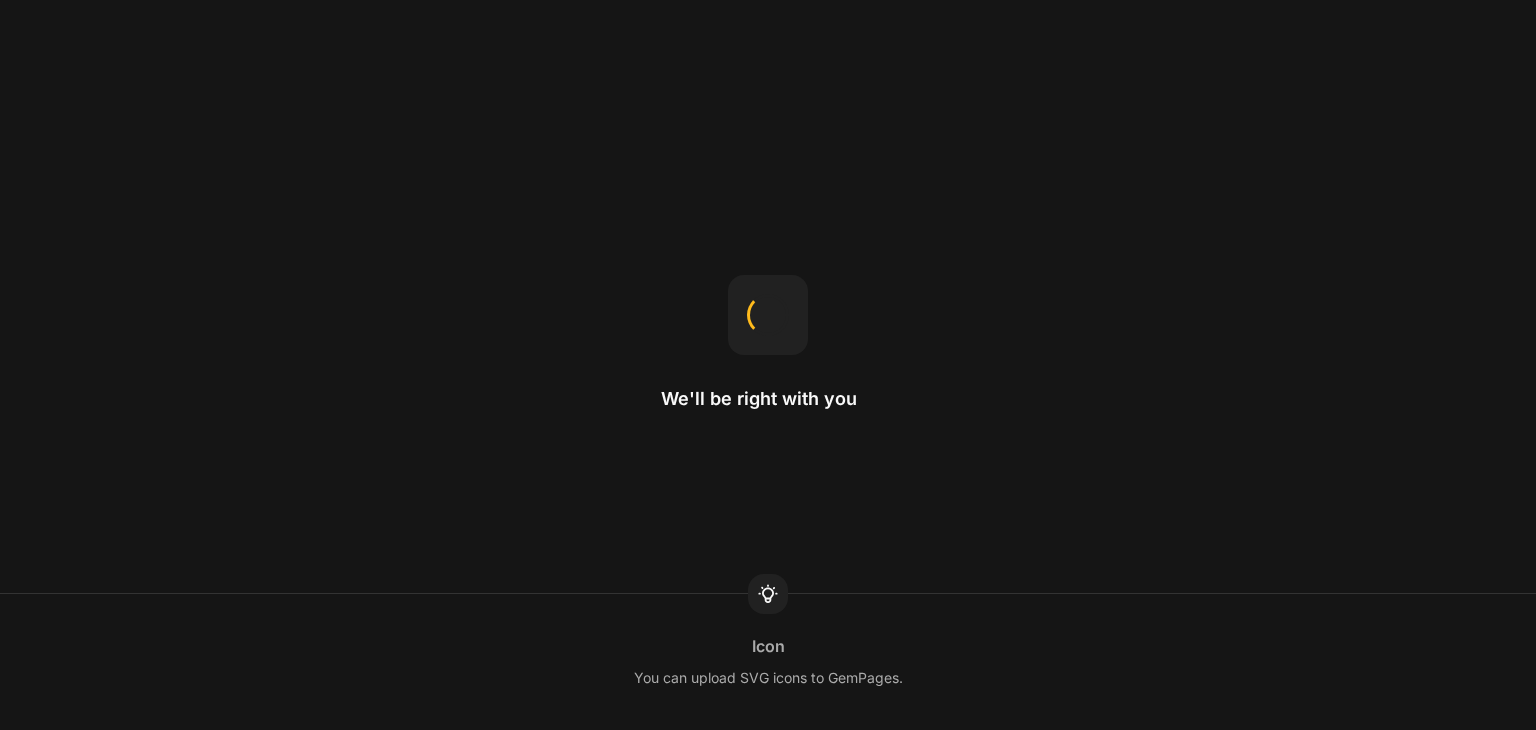 scroll, scrollTop: 0, scrollLeft: 0, axis: both 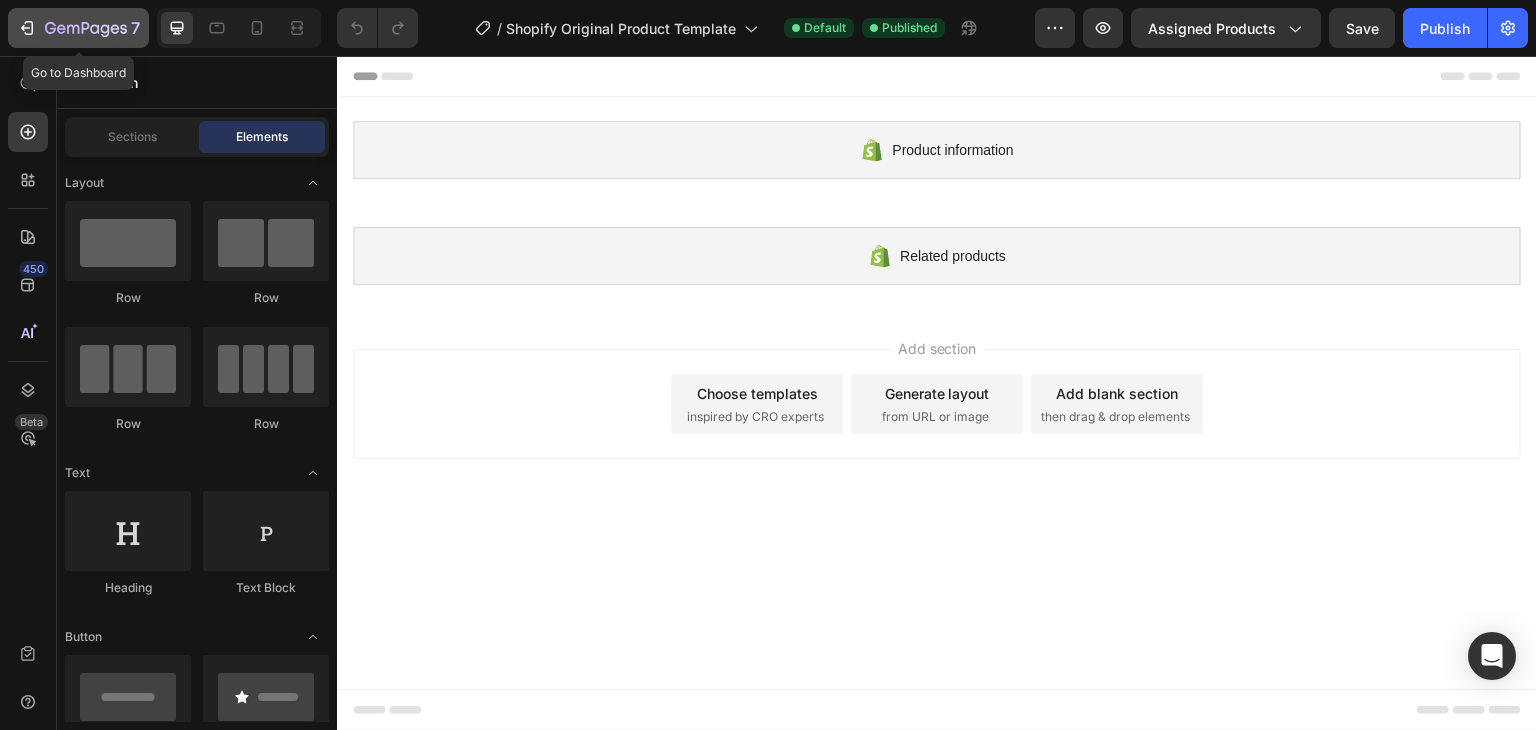 click 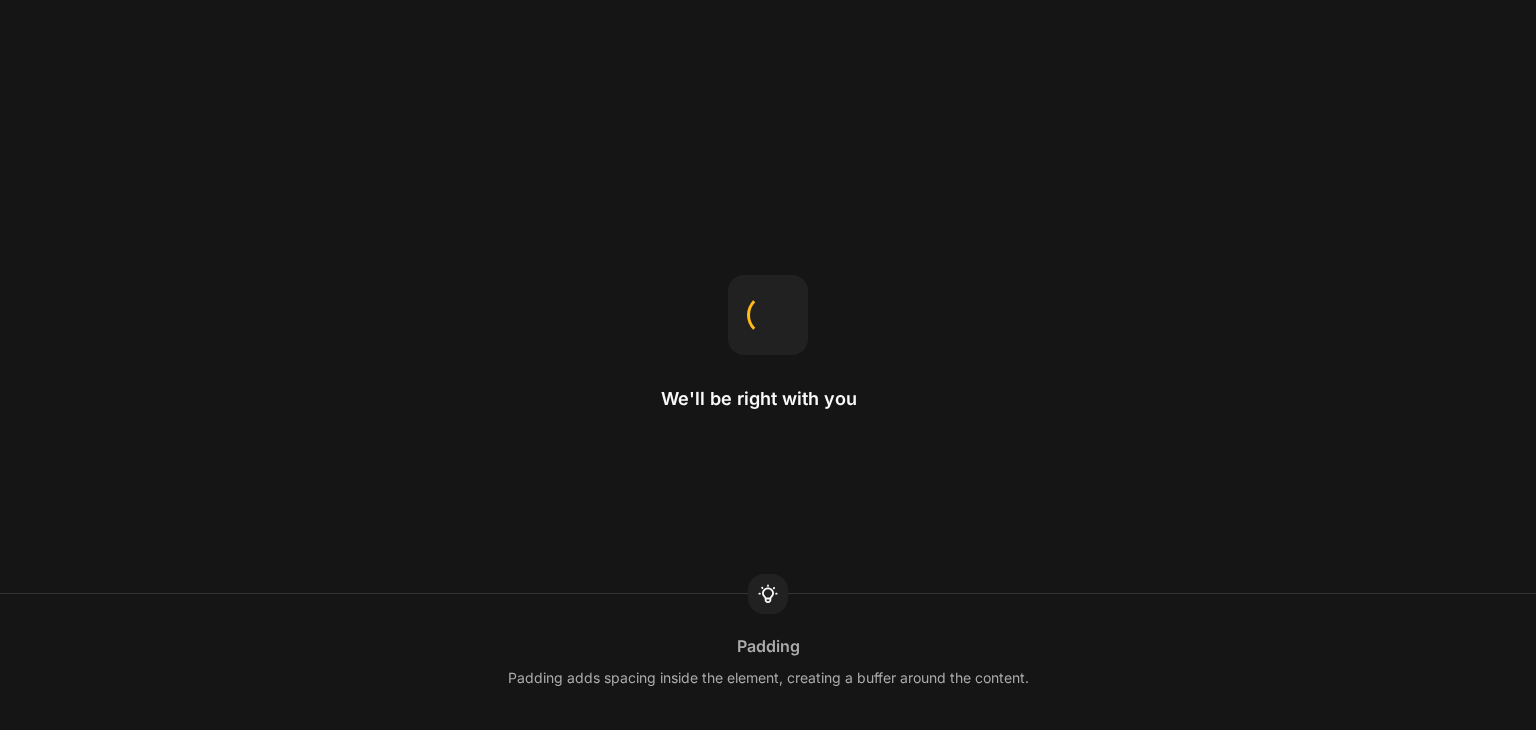 scroll, scrollTop: 0, scrollLeft: 0, axis: both 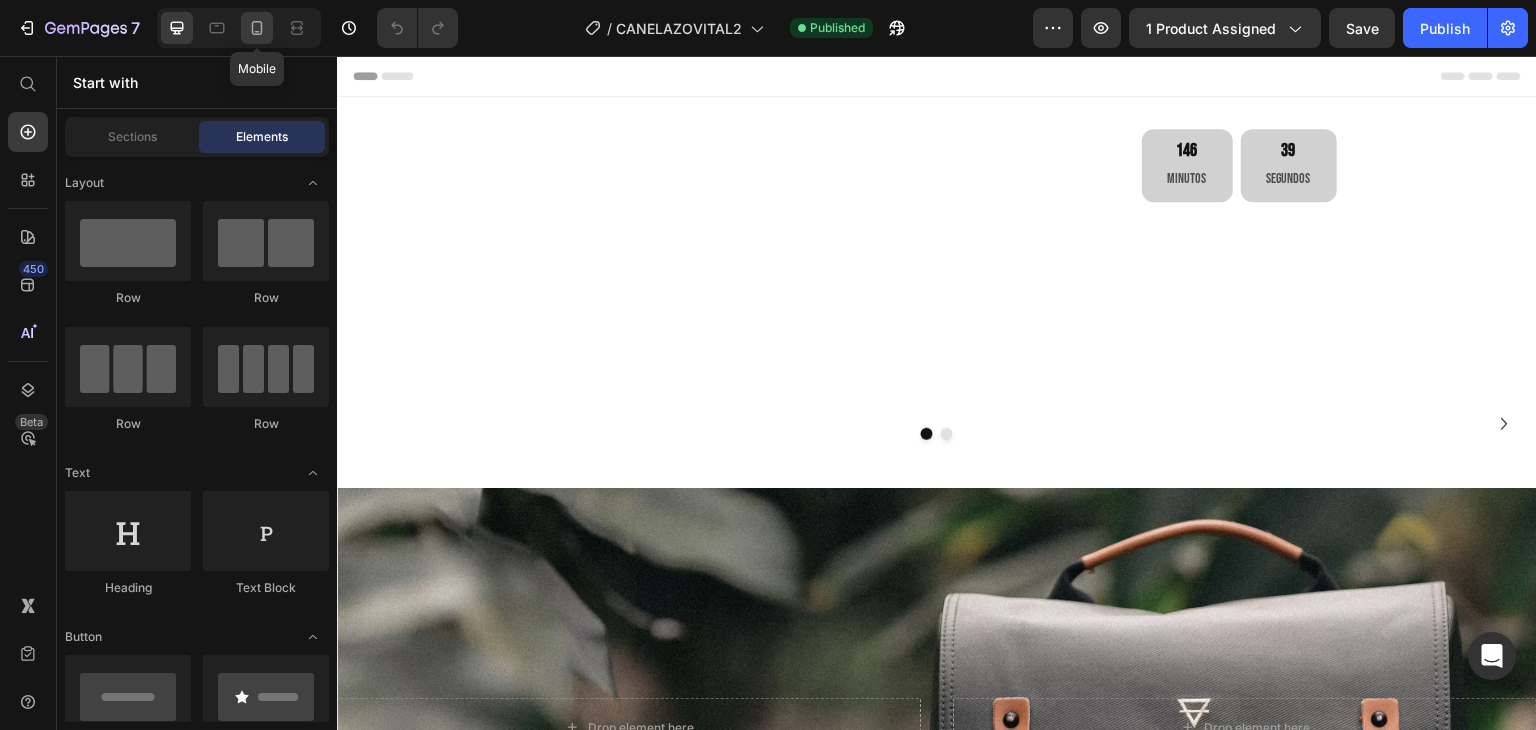 click 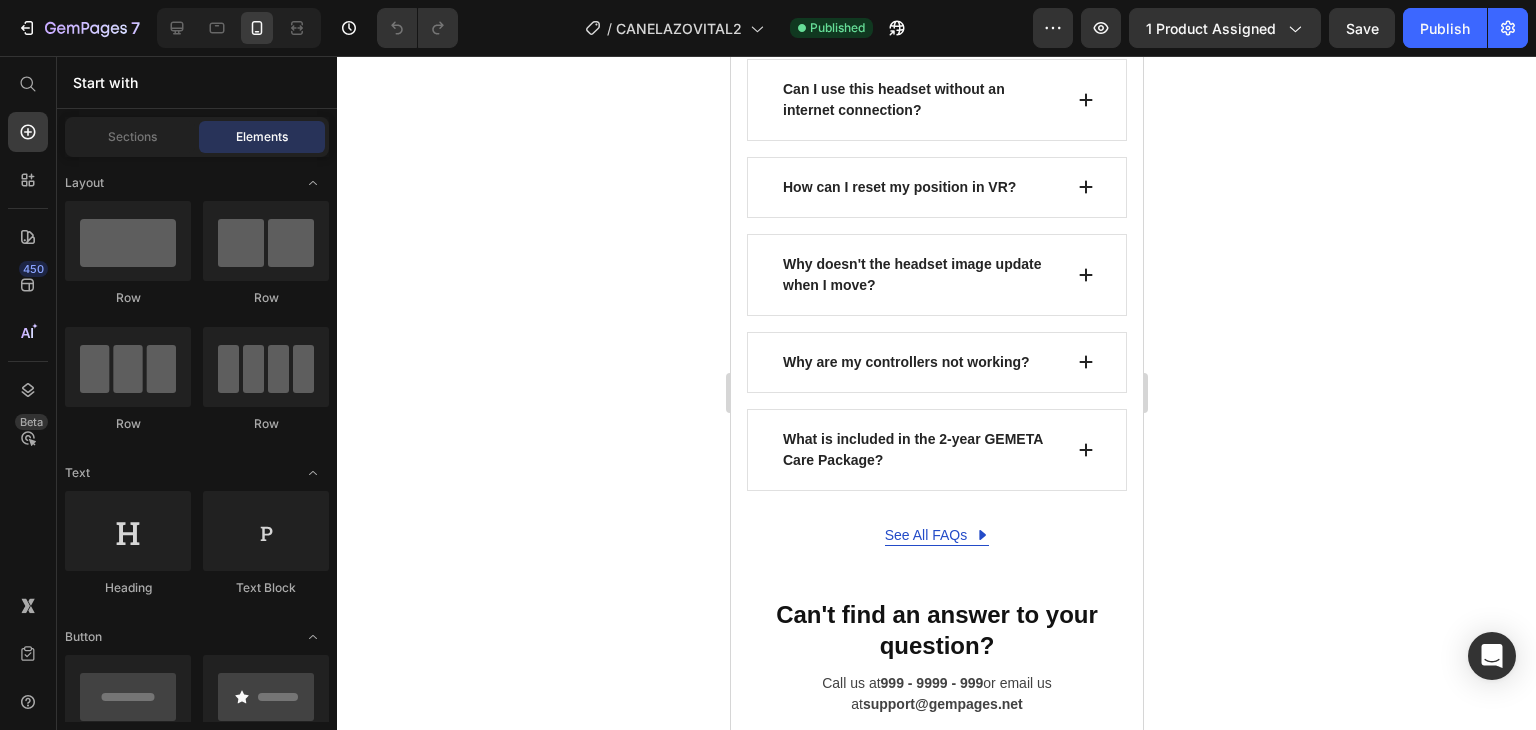 scroll, scrollTop: 8958, scrollLeft: 0, axis: vertical 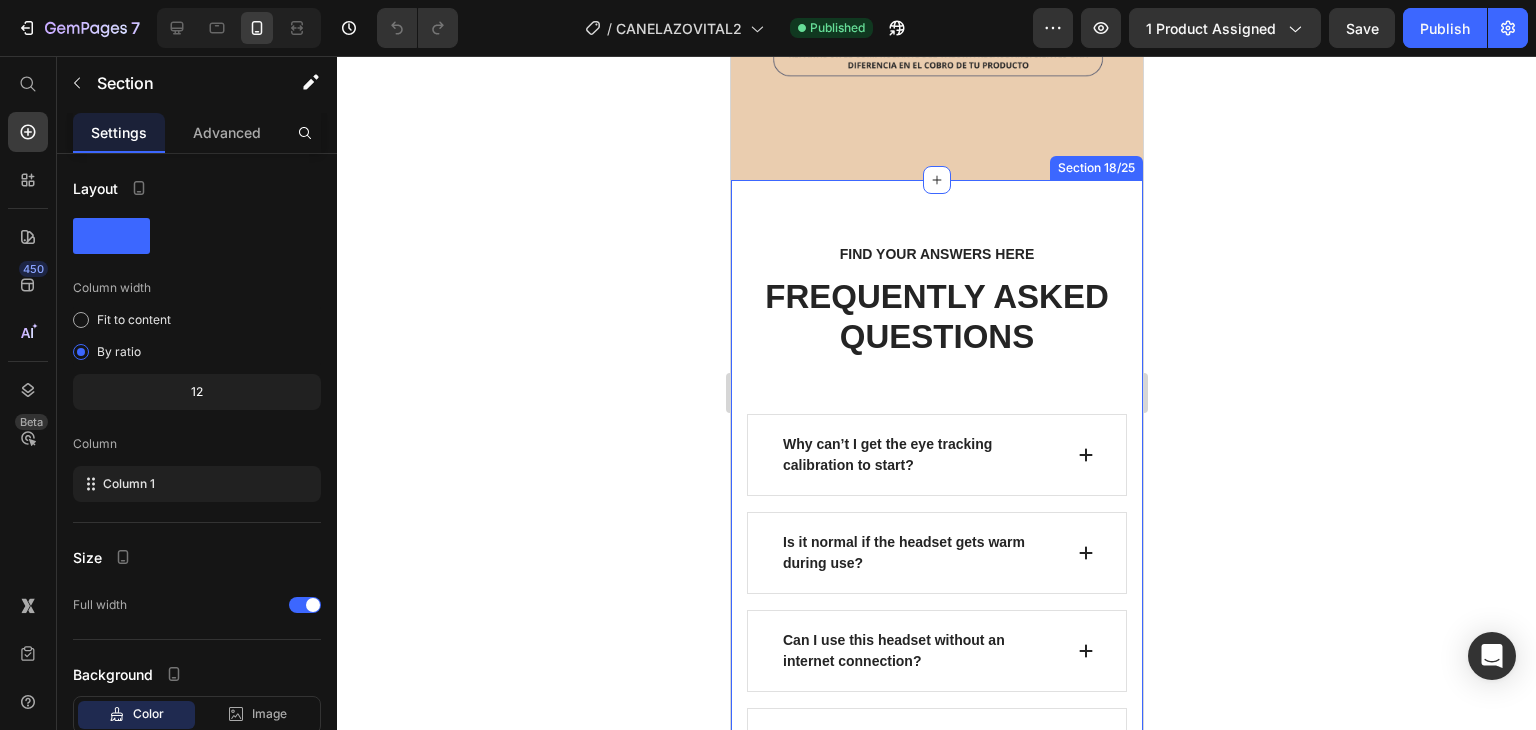 click on "FIND YOUR ANSWERS HERE Text block FREQUENTLY ASKED QUESTIONS Heading Row Why can’t I get the eye tracking calibration to start? Is it normal if the headset gets warm during use? Can I use this headset without an internet connection? How can I reset my position in VR? Why doesn't the headset image update when I move? Why are my controllers not working? What is included in the 2-year GEMETA Care Package? Accordion
See All FAQs Button Row Can't find an answer to your question? Heading Call us at  [PHONE]  or email us at  [EMAIL]  Text block Email address* Text block Email Field Your question* Text block Text Area SUBMIT NOW Submit Button Contact Form Row Section 18/25" at bounding box center (936, 969) 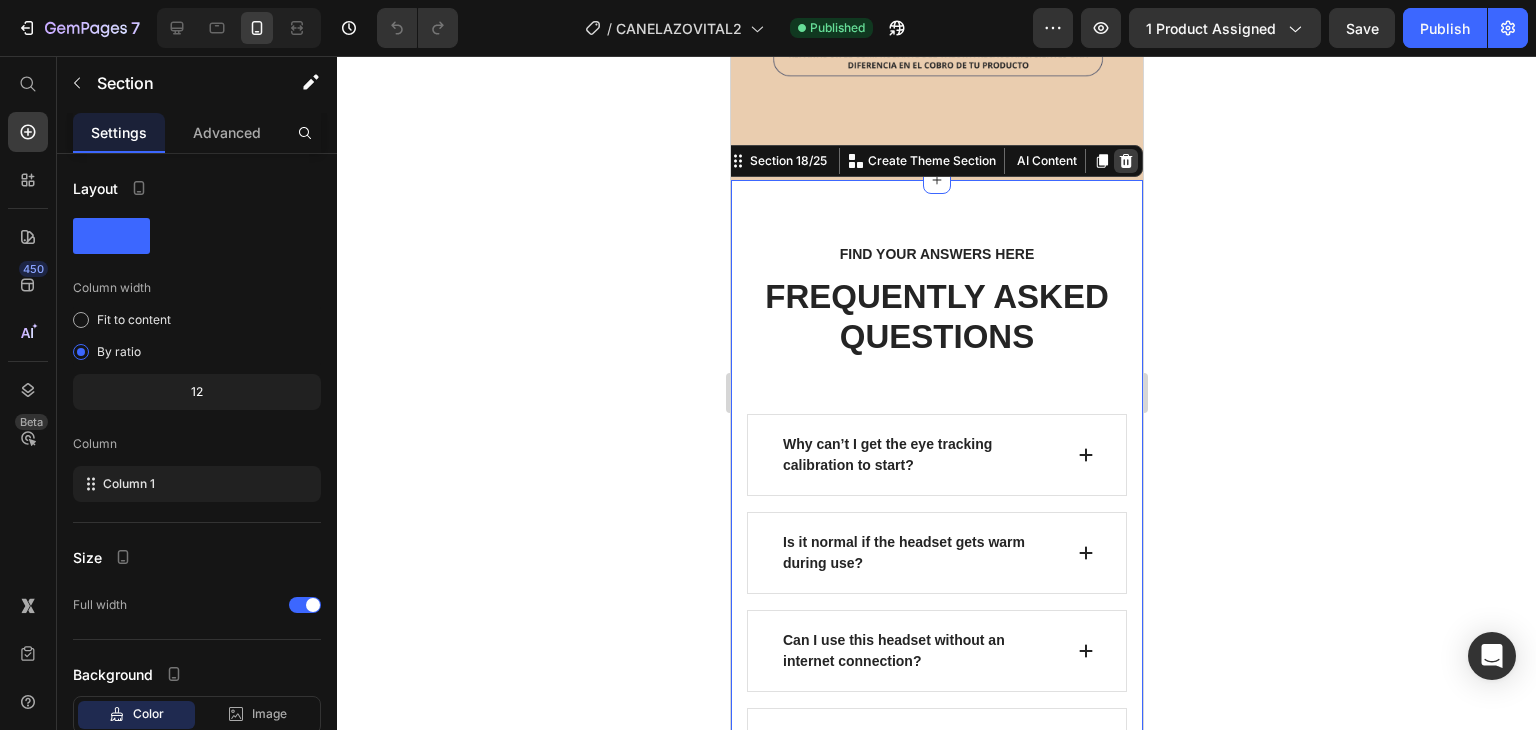 click 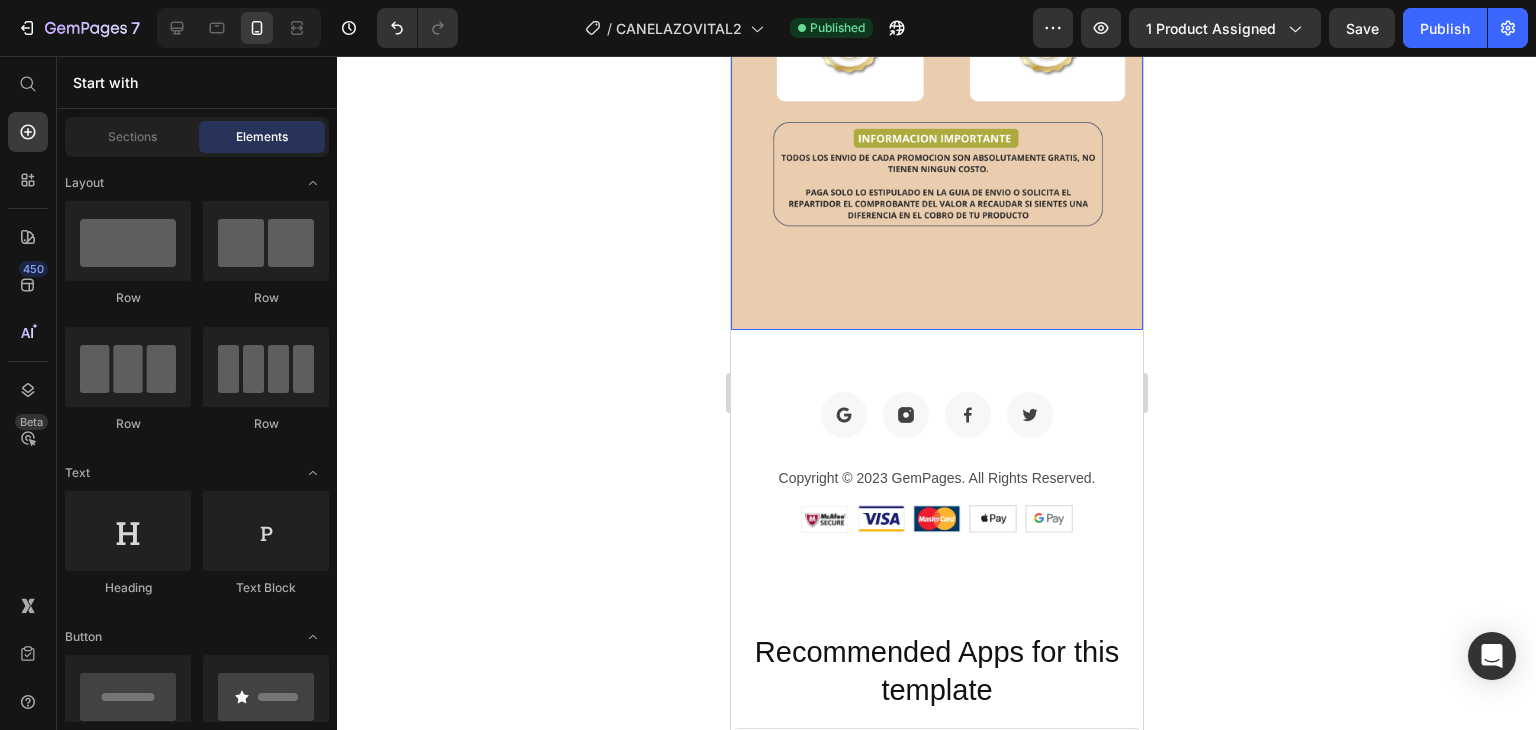 scroll, scrollTop: 8792, scrollLeft: 0, axis: vertical 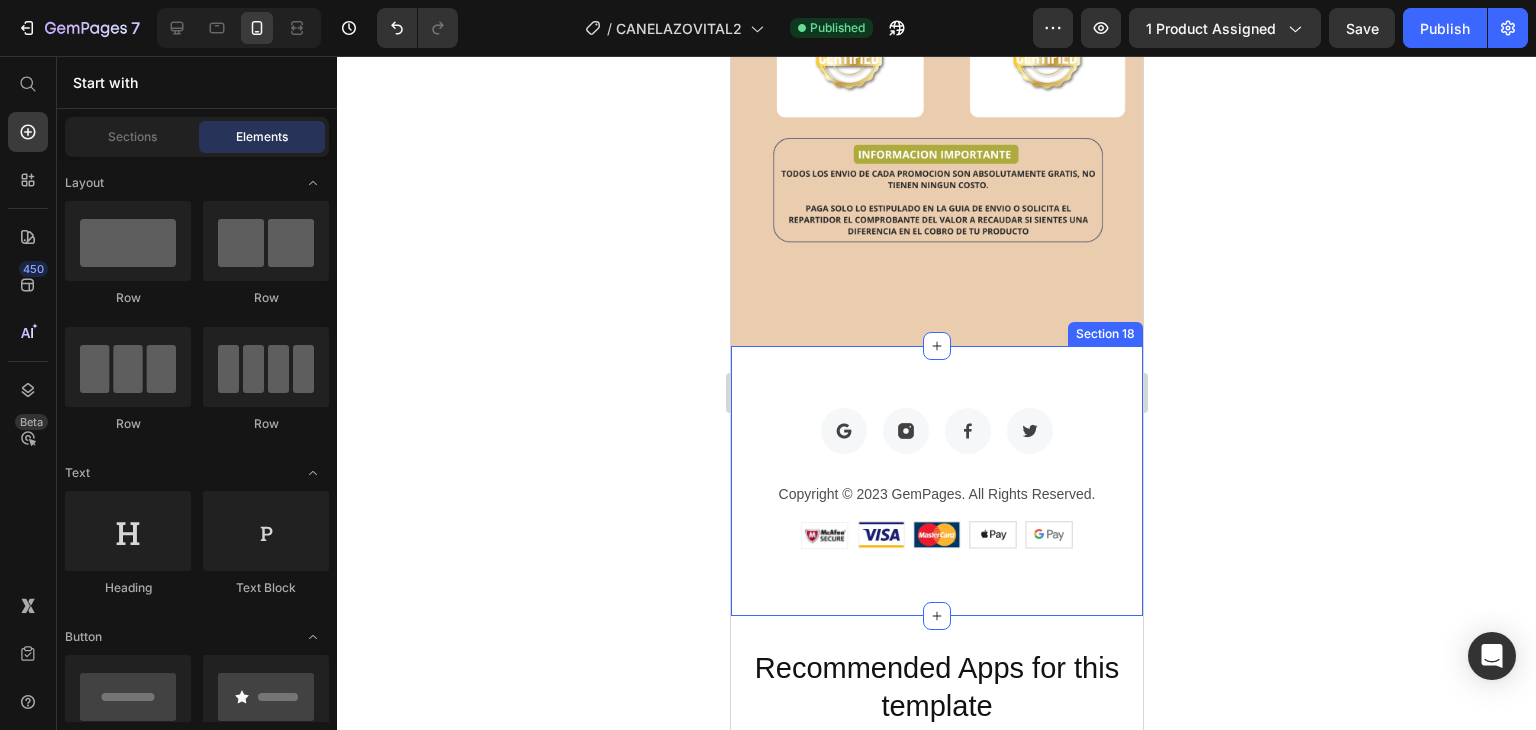 click on "Image Image Image Image Row Copyright © 2023 GemPages. All Rights Reserved. Text block Image Image Image Image Image Row Row Section 18" at bounding box center (936, 481) 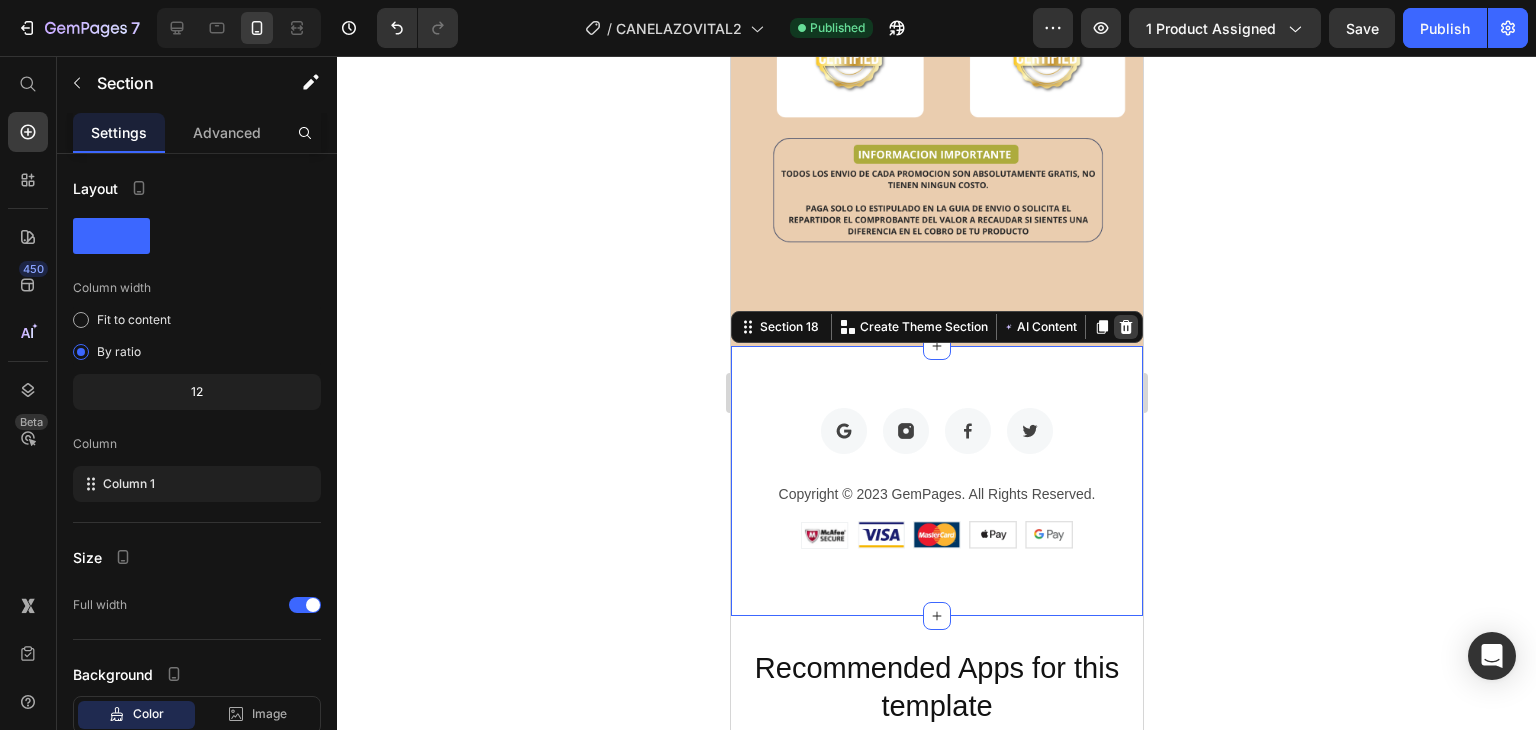 click 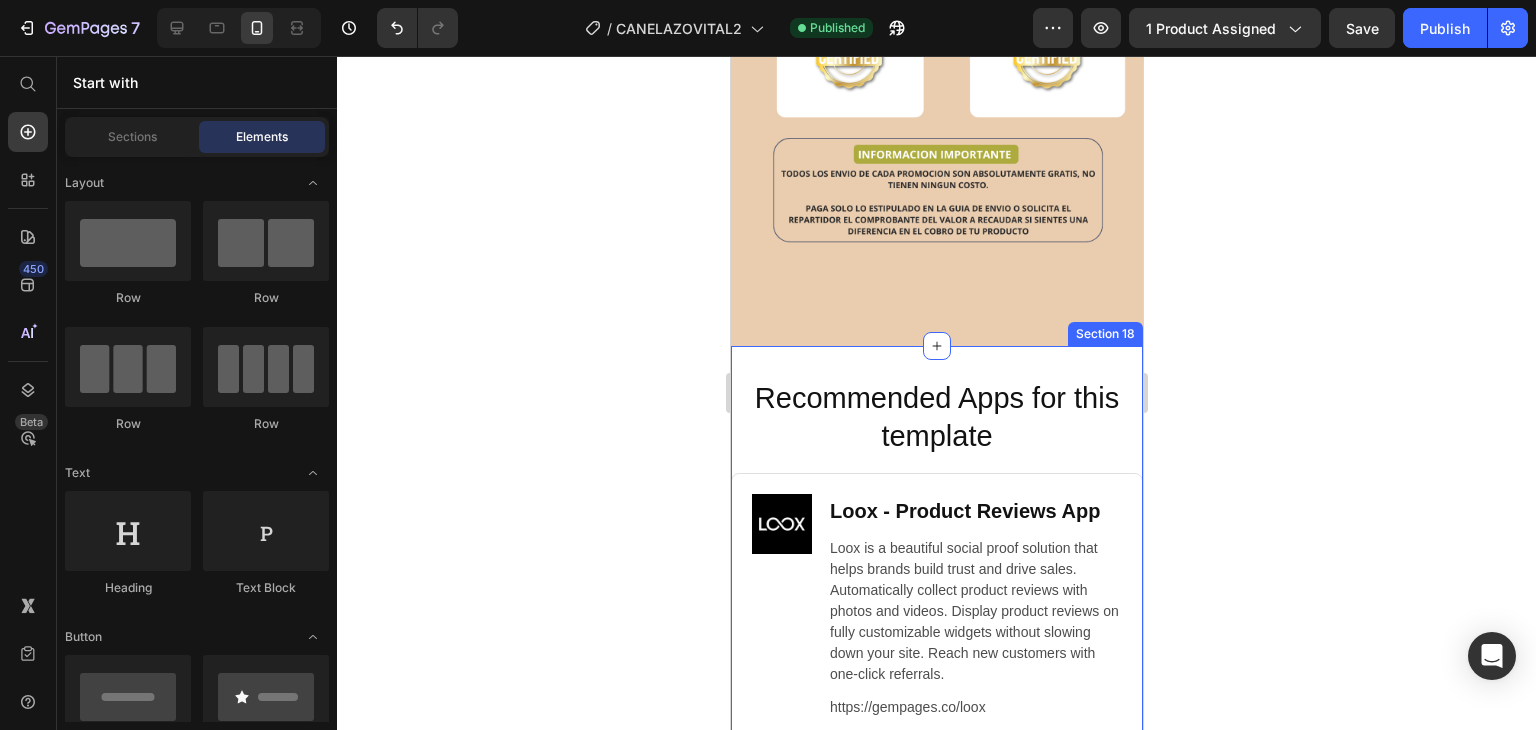 click on "Recommended Apps for this template Heading Image Loox ‑ Product Reviews App Heading Loox is a beautiful social proof solution that helps brands build trust and drive sales. Automatically collect product reviews with photos and videos. Display product reviews on fully customizable widgets without slowing down your site. Reach new customers with one-click referrals. Text Block https://gempages.co/loox Text Block Row Row Image Fordeer Product Labels & Badges Heading Fordeer Product Labels & Badges is a powerful Shopify app that allows you to create eye-catching labels and badges to highlight key product information such as discounts, stock status, new arrivals, and more. Helps you stand out from the competition. Text Block https://gempages.co/fodeer-product-badges-label-design Text Block Row Row Image Pumper Bundles Volume Discount Heading Text Block https://gempages.co/pumper-quantity-breaks-product-bundles-discounts Text Block Row Row Row Section 18" at bounding box center [936, 910] 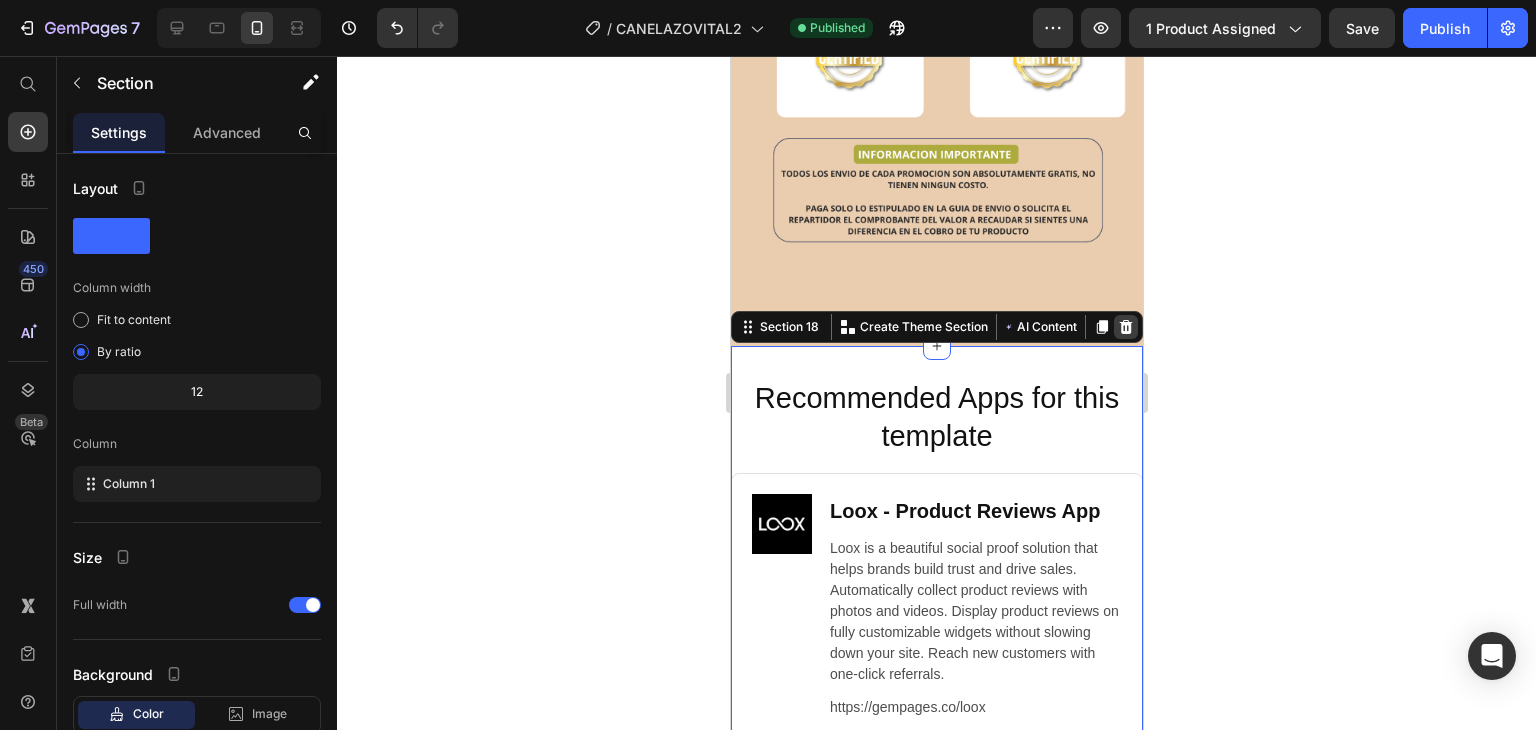 click at bounding box center (1125, 327) 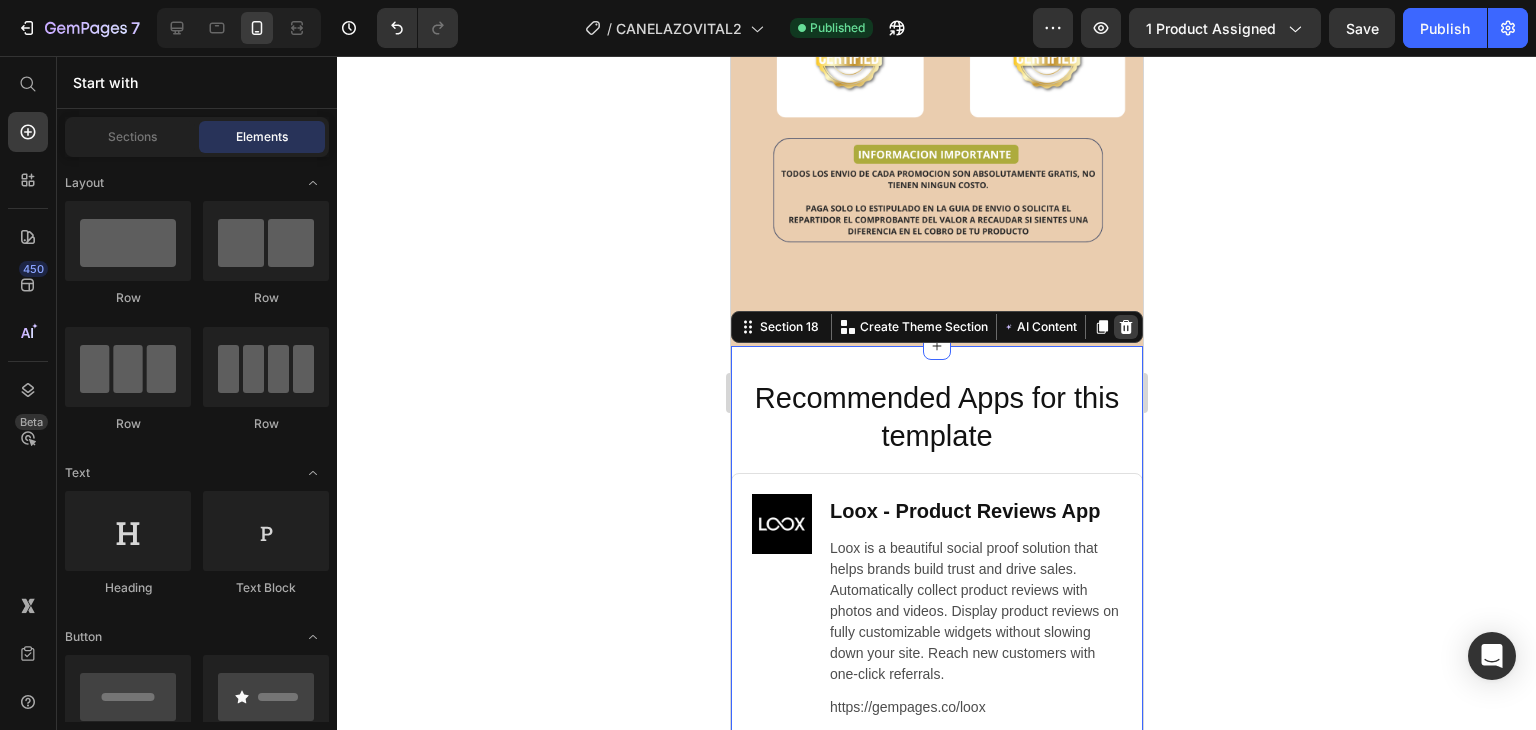 scroll, scrollTop: 8777, scrollLeft: 0, axis: vertical 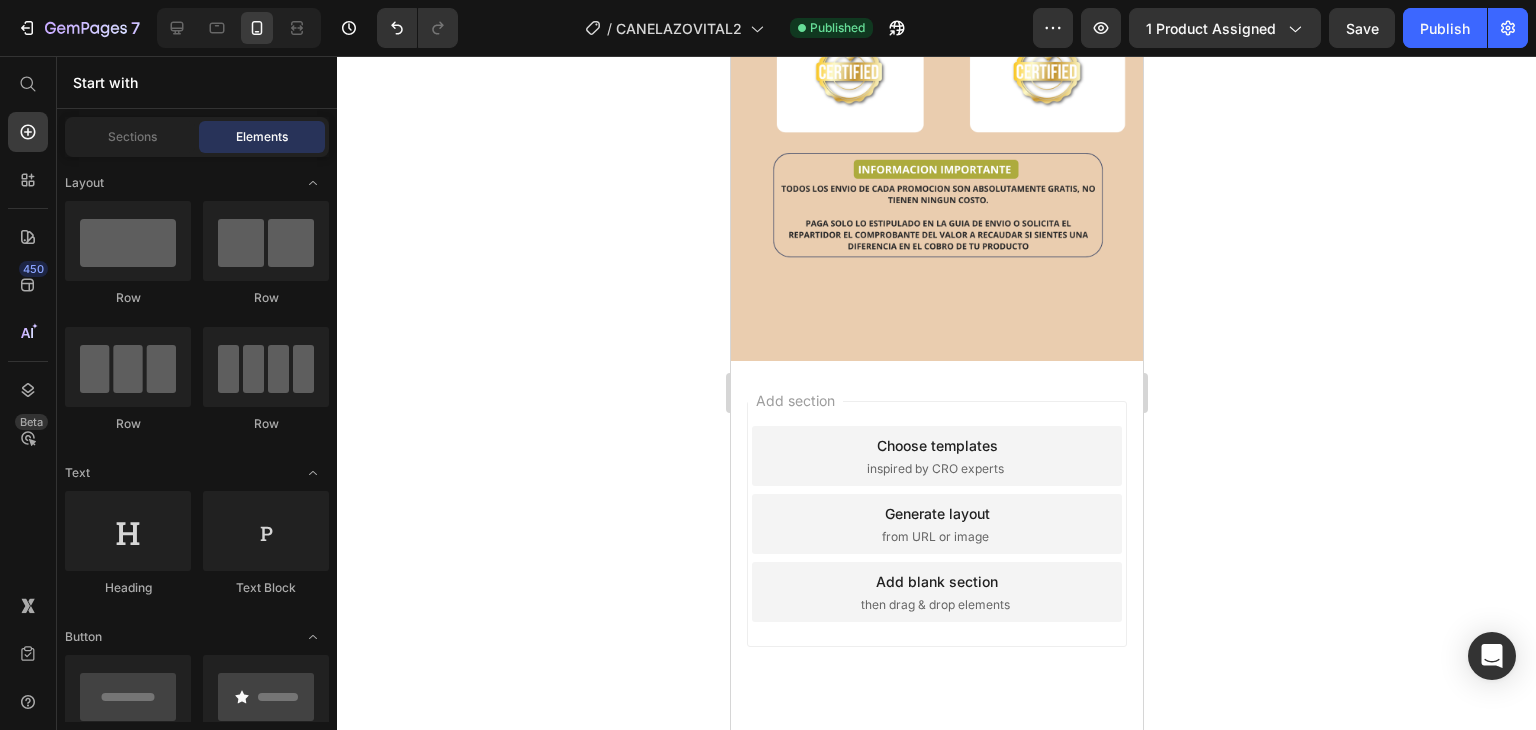 click on "Add section Choose templates inspired by CRO experts Generate layout from URL or image Add blank section then drag & drop elements" at bounding box center [936, 552] 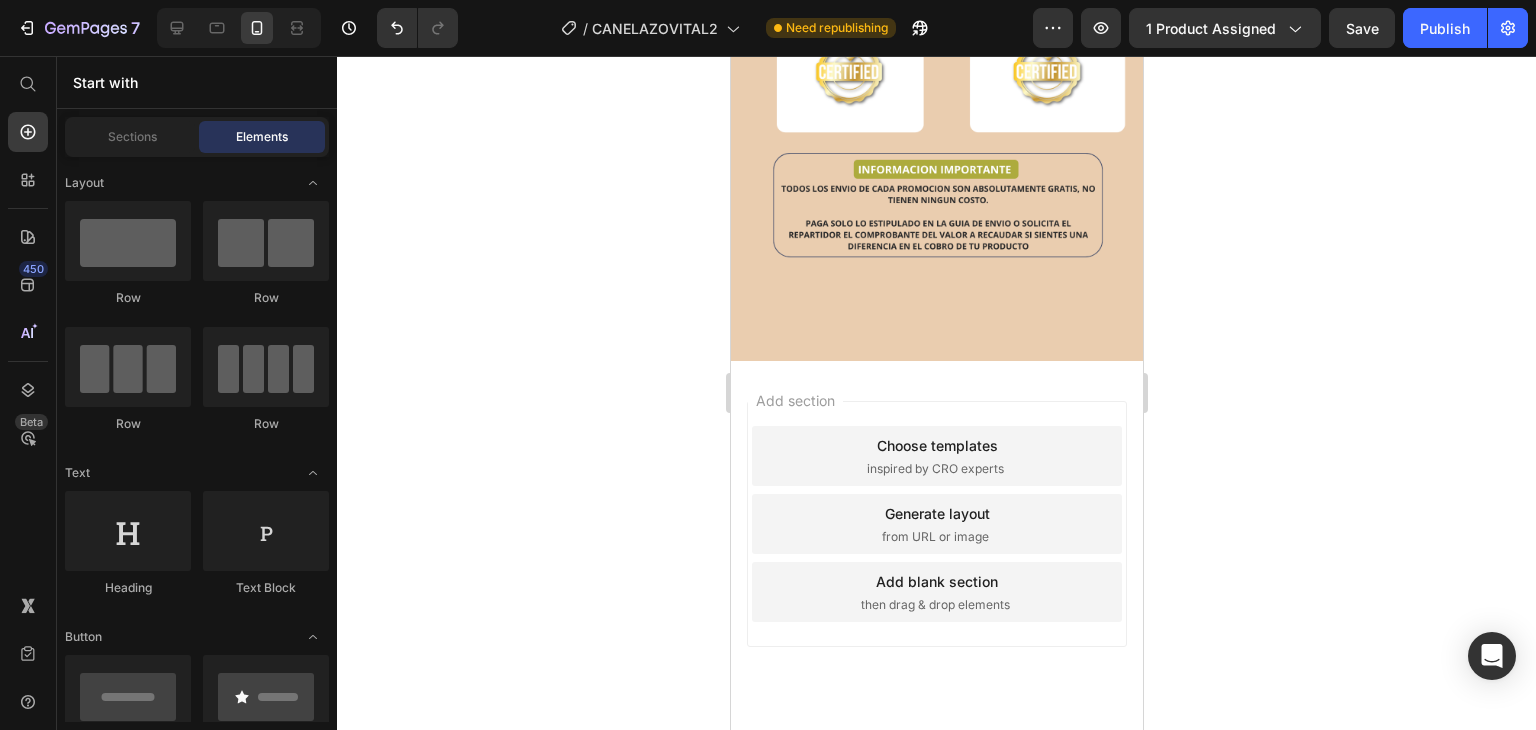 click on "Add section Choose templates inspired by CRO experts Generate layout from URL or image Add blank section then drag & drop elements" at bounding box center [936, 524] 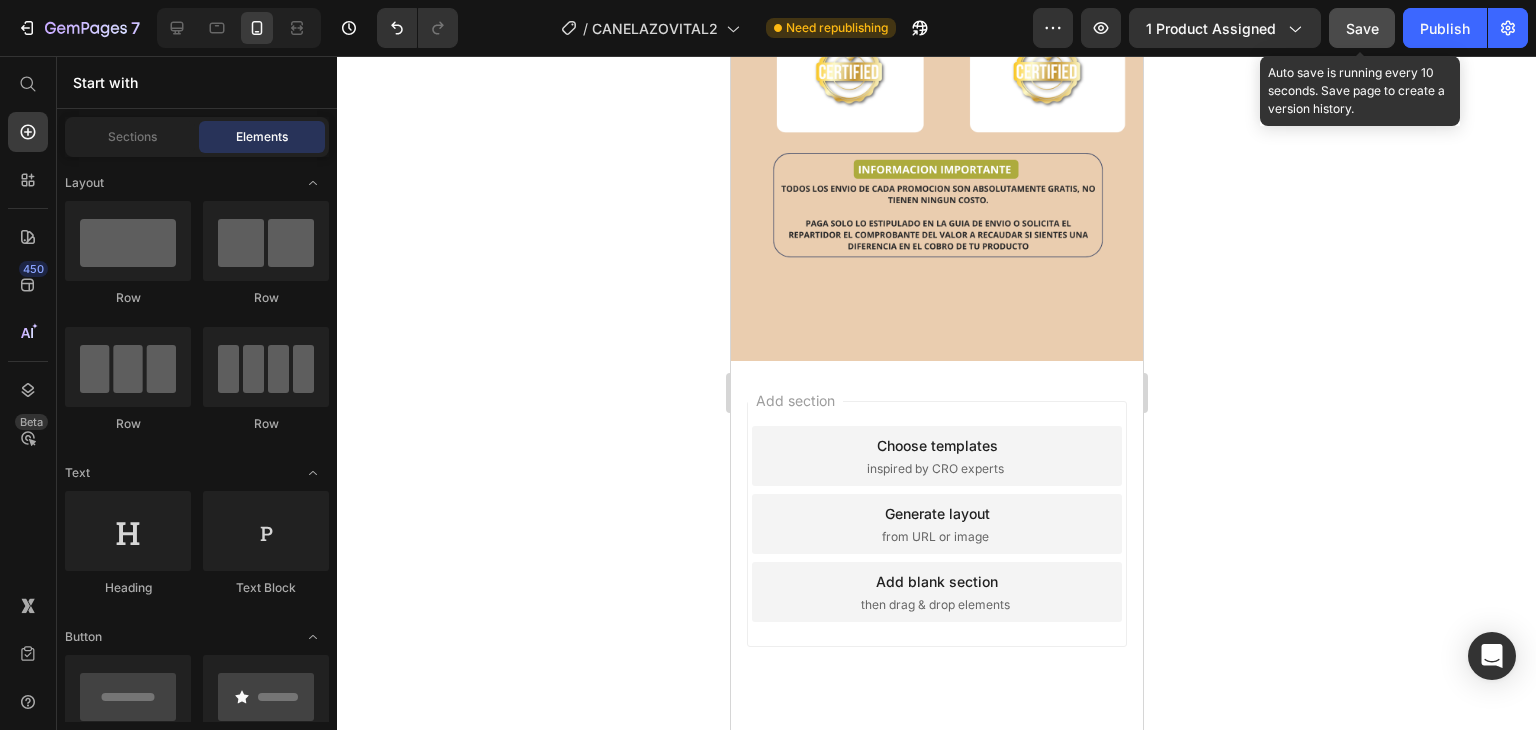 click on "Save" at bounding box center (1362, 28) 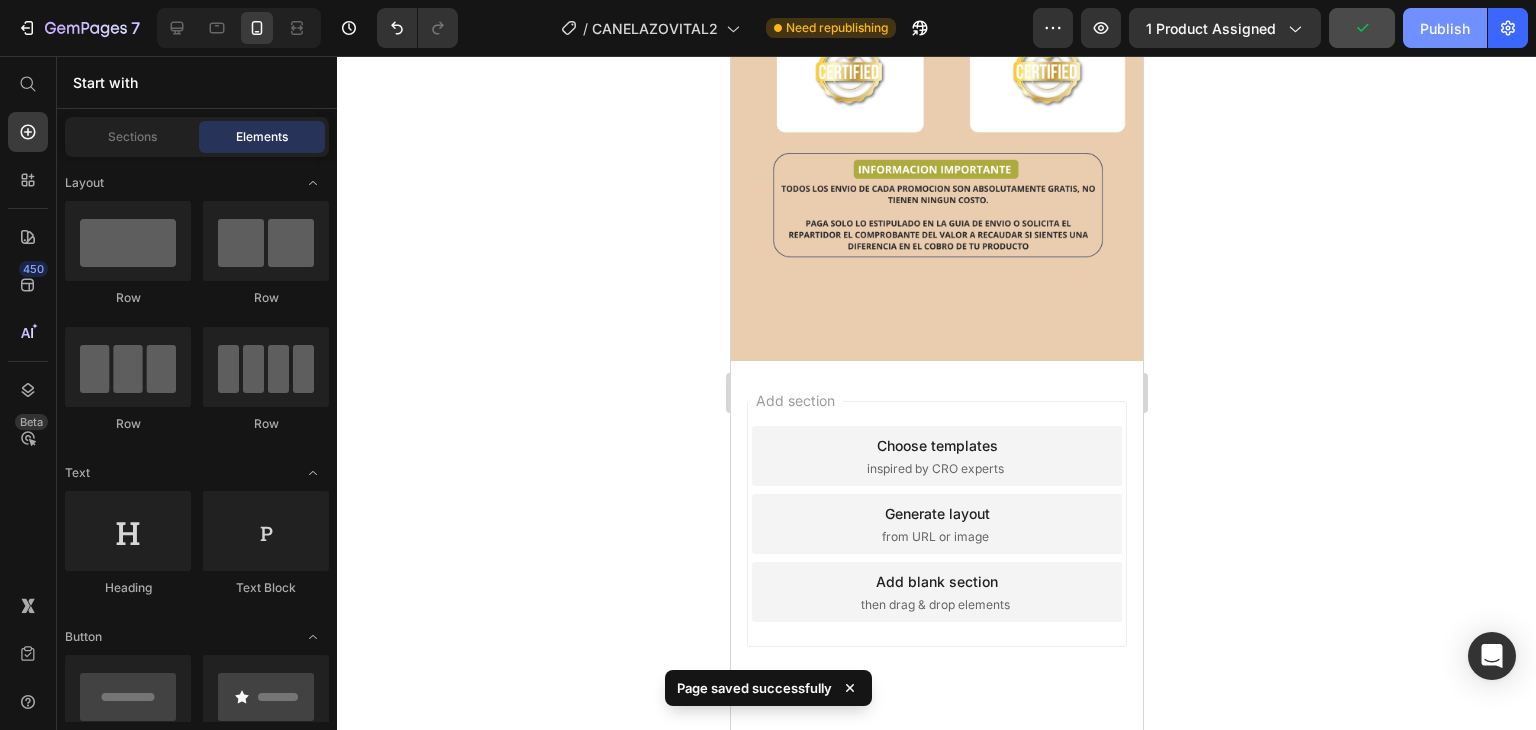 click on "Publish" at bounding box center (1445, 28) 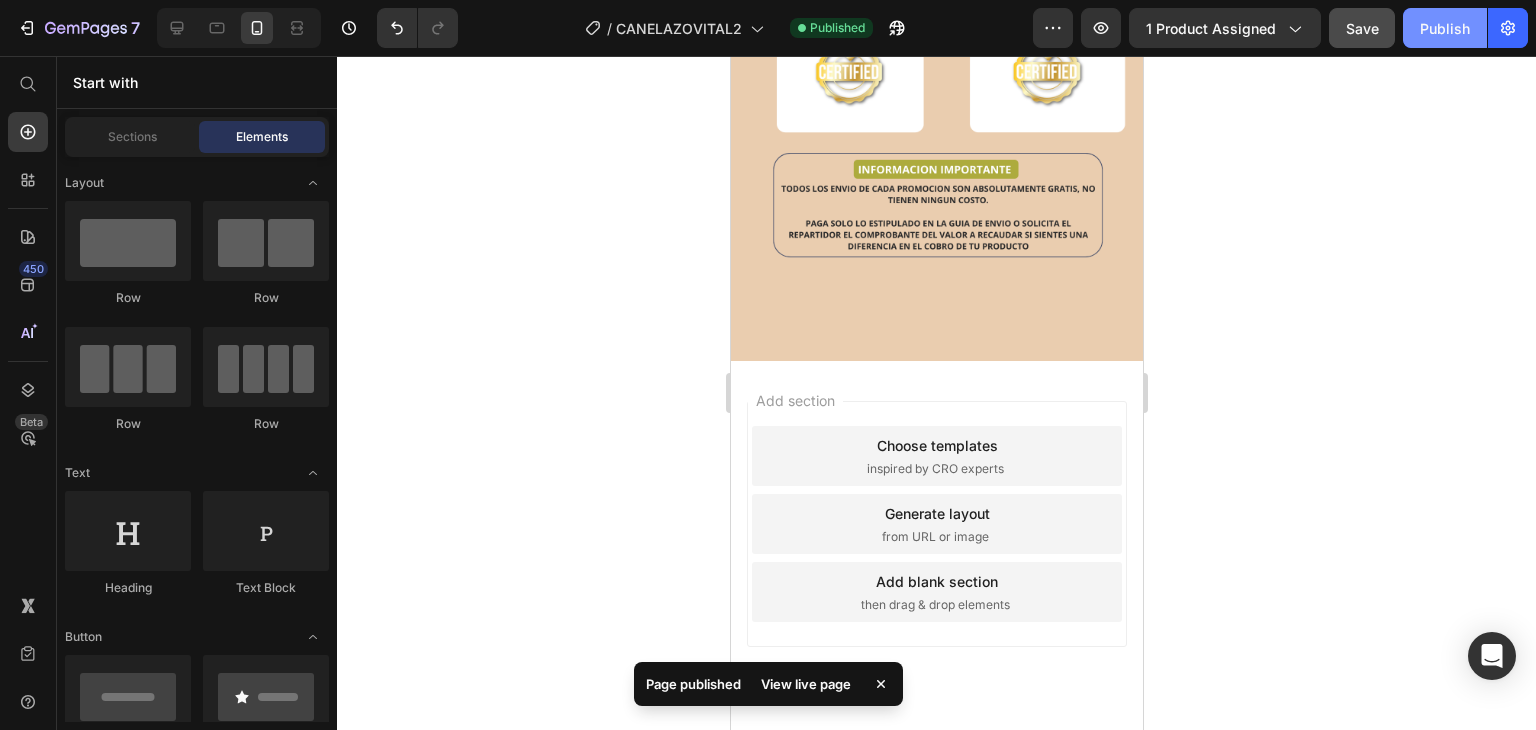 type 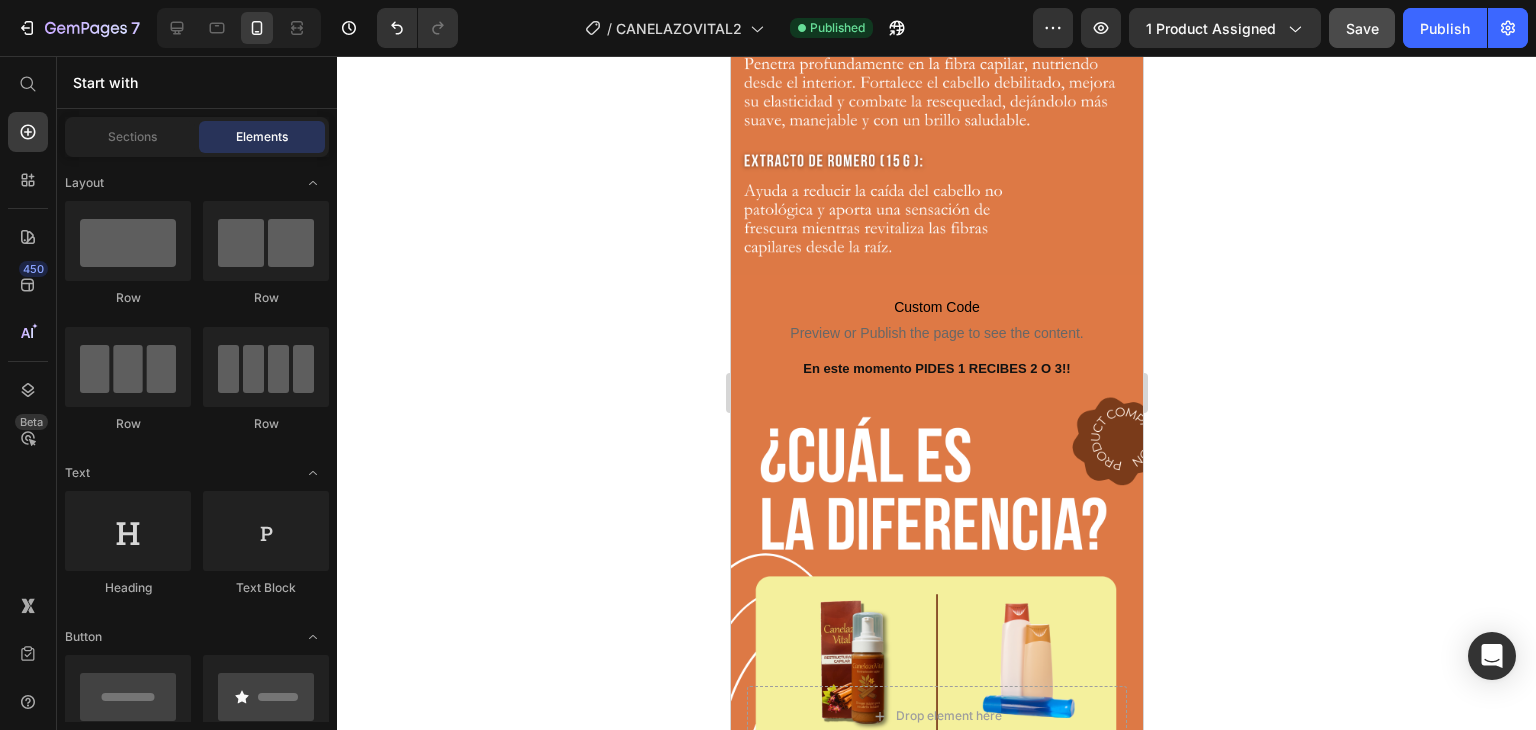 scroll, scrollTop: 6556, scrollLeft: 0, axis: vertical 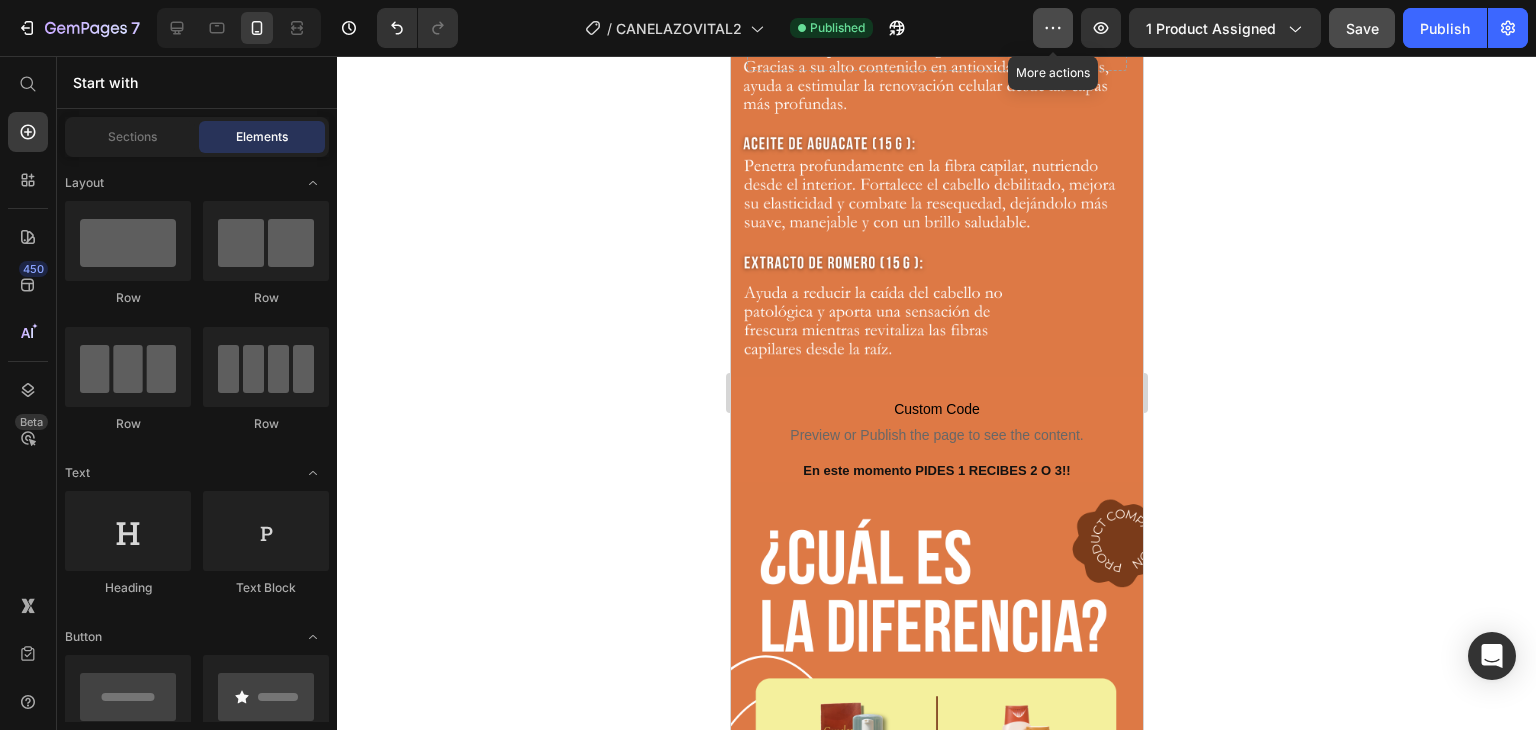 click 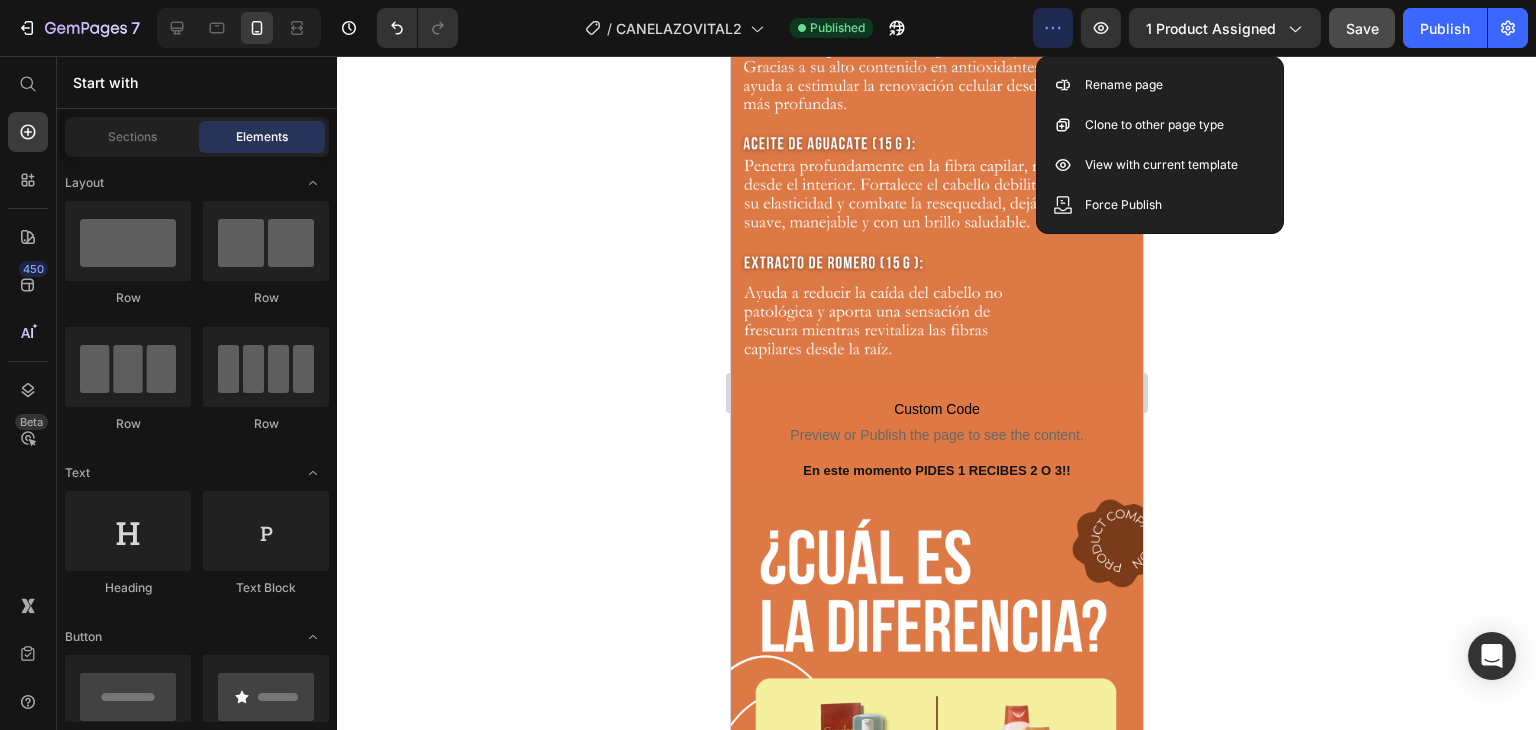 click 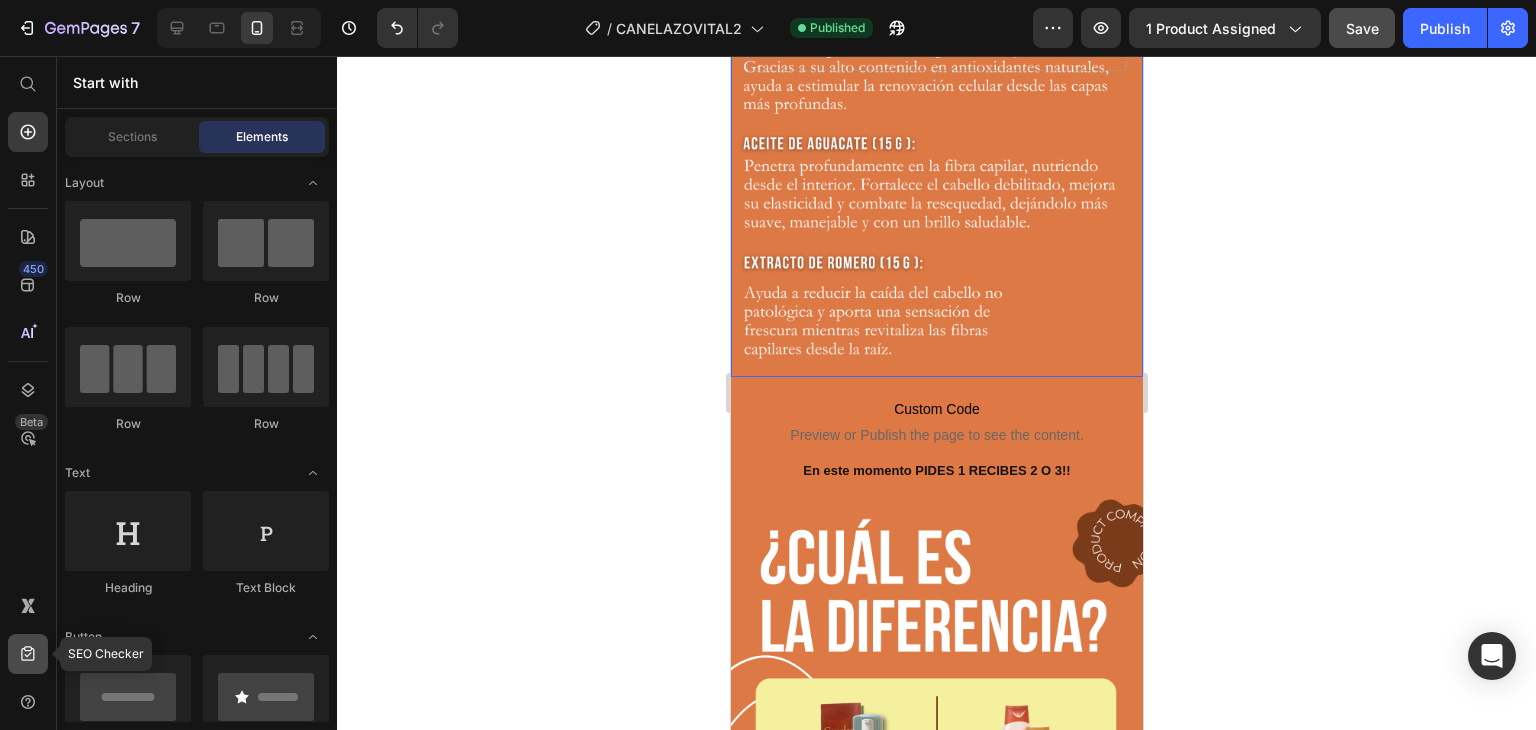 click 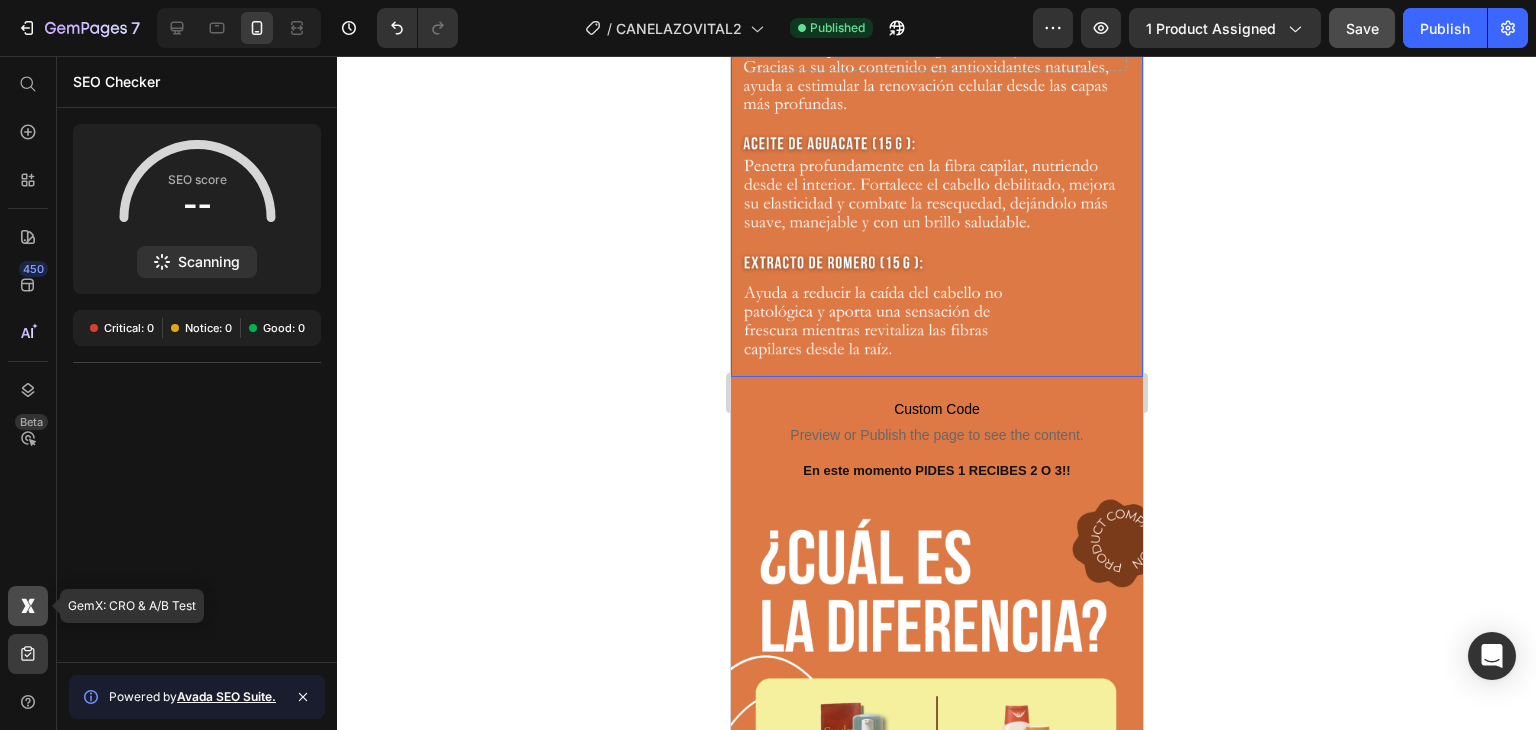 click 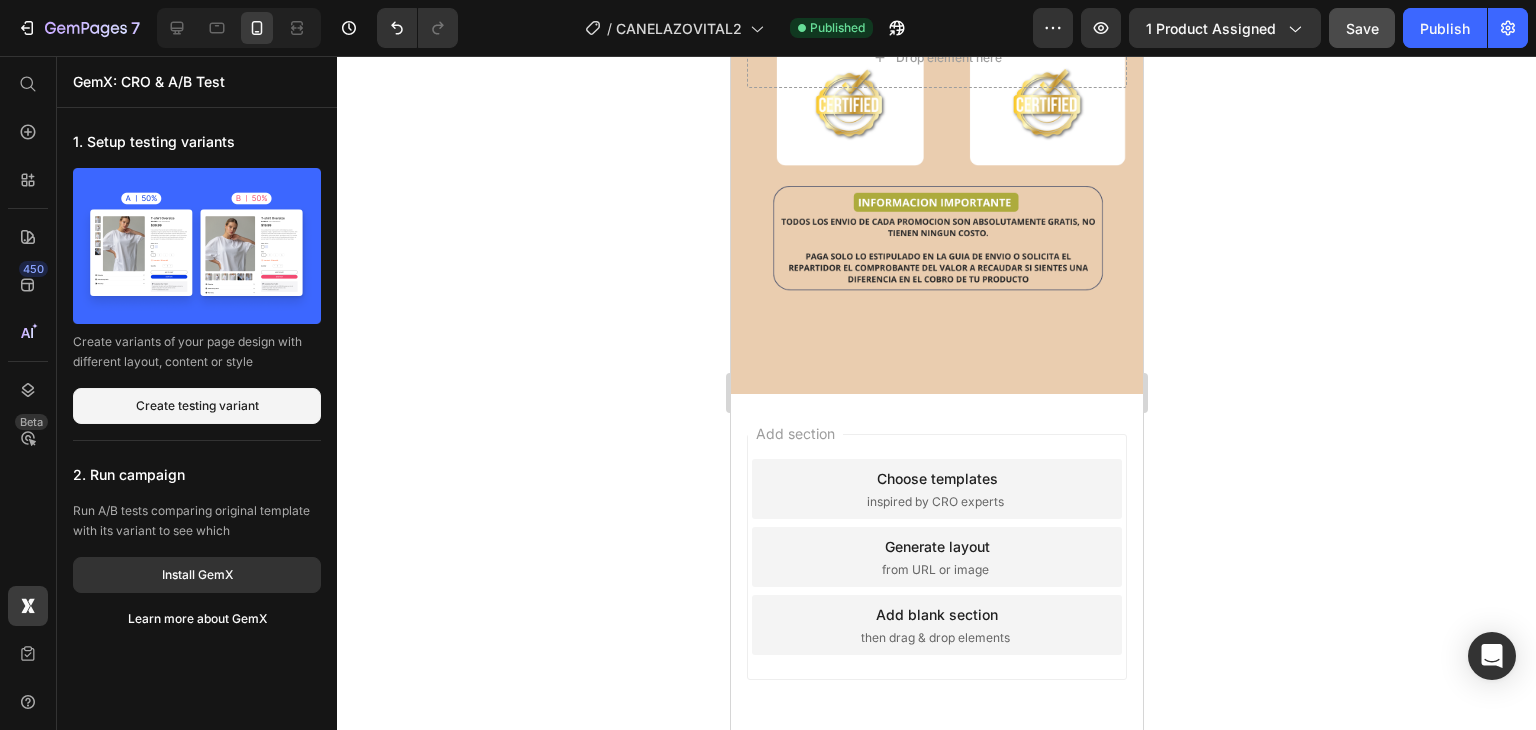 scroll, scrollTop: 8777, scrollLeft: 0, axis: vertical 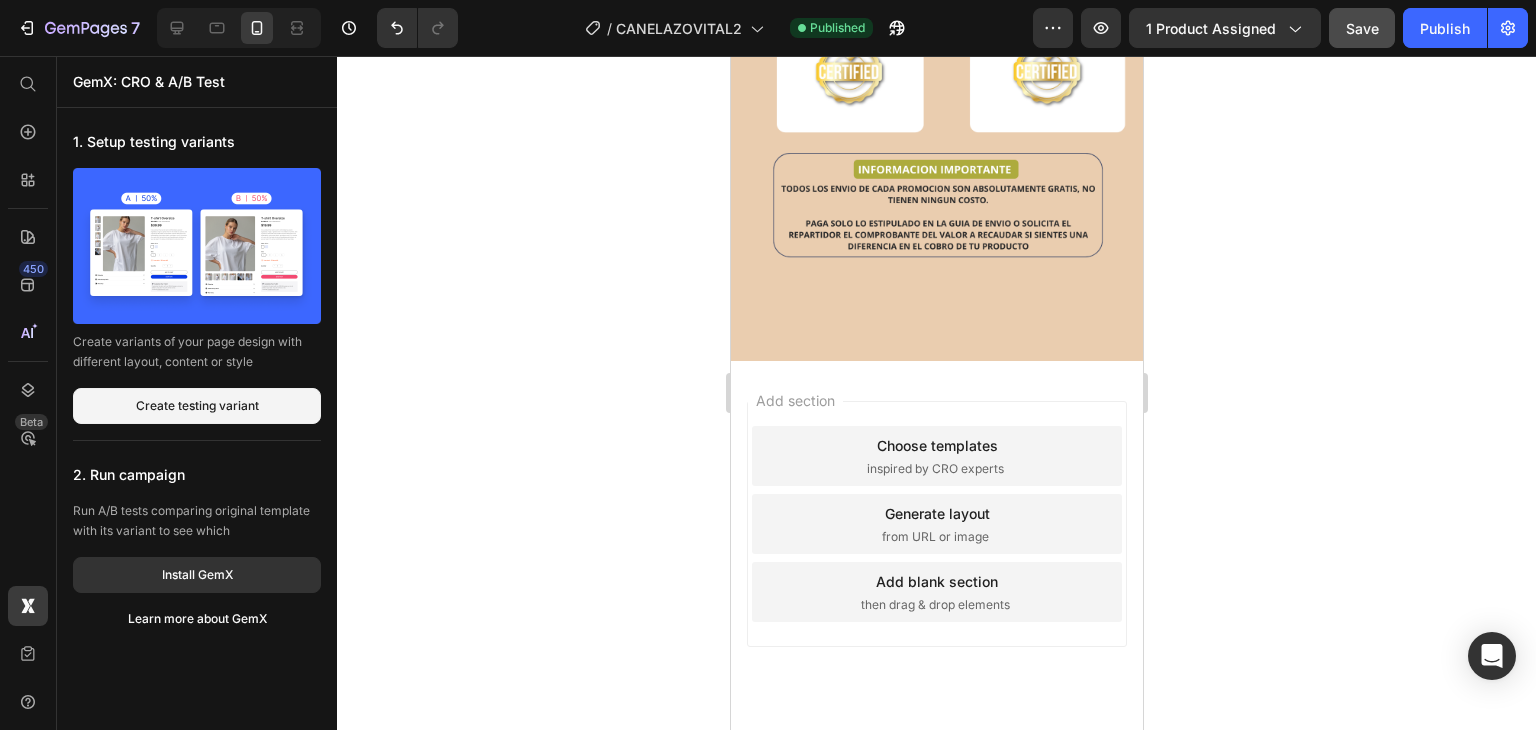 click on "Add section Choose templates inspired by CRO experts Generate layout from URL or image Add blank section then drag & drop elements" at bounding box center [936, 524] 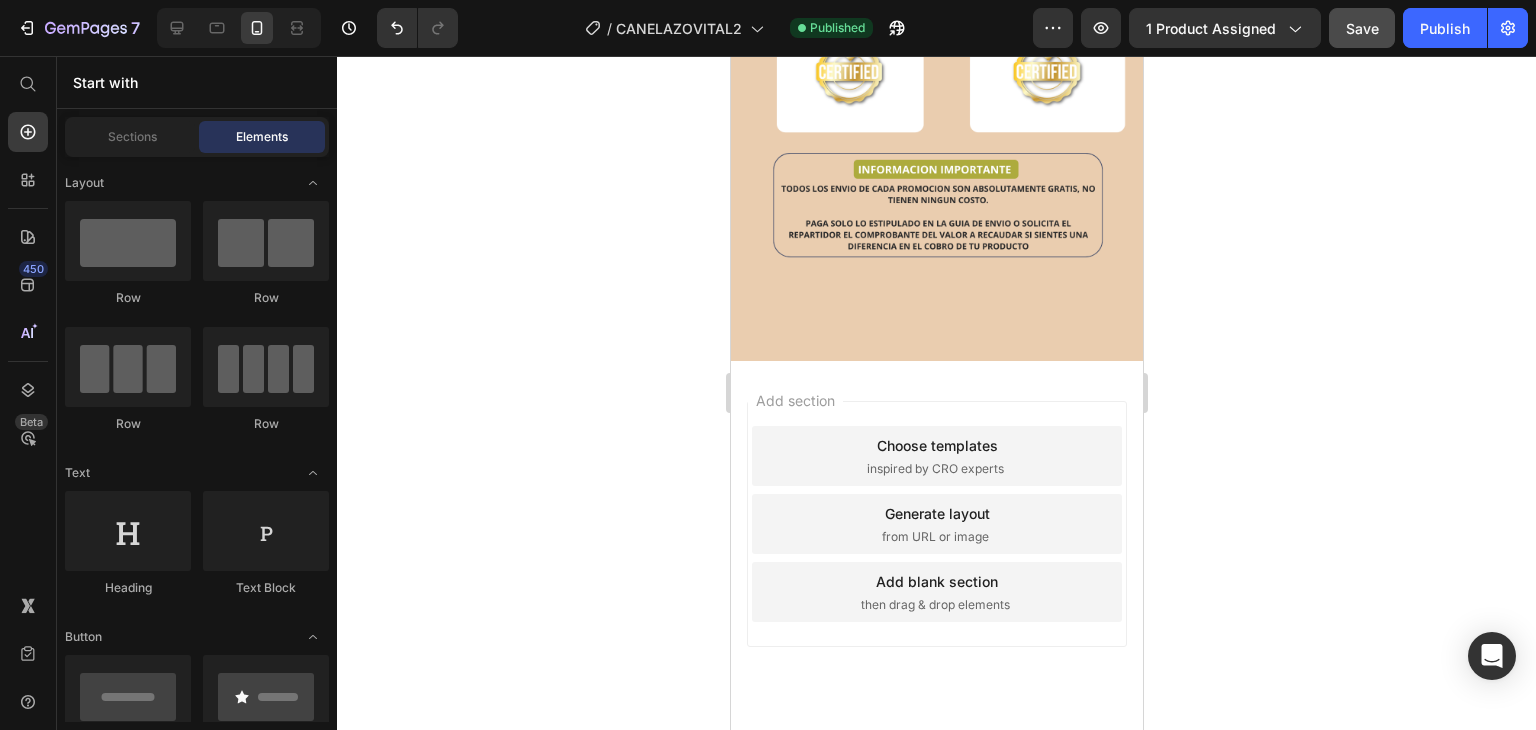click on "Choose templates inspired by CRO experts" at bounding box center (936, 456) 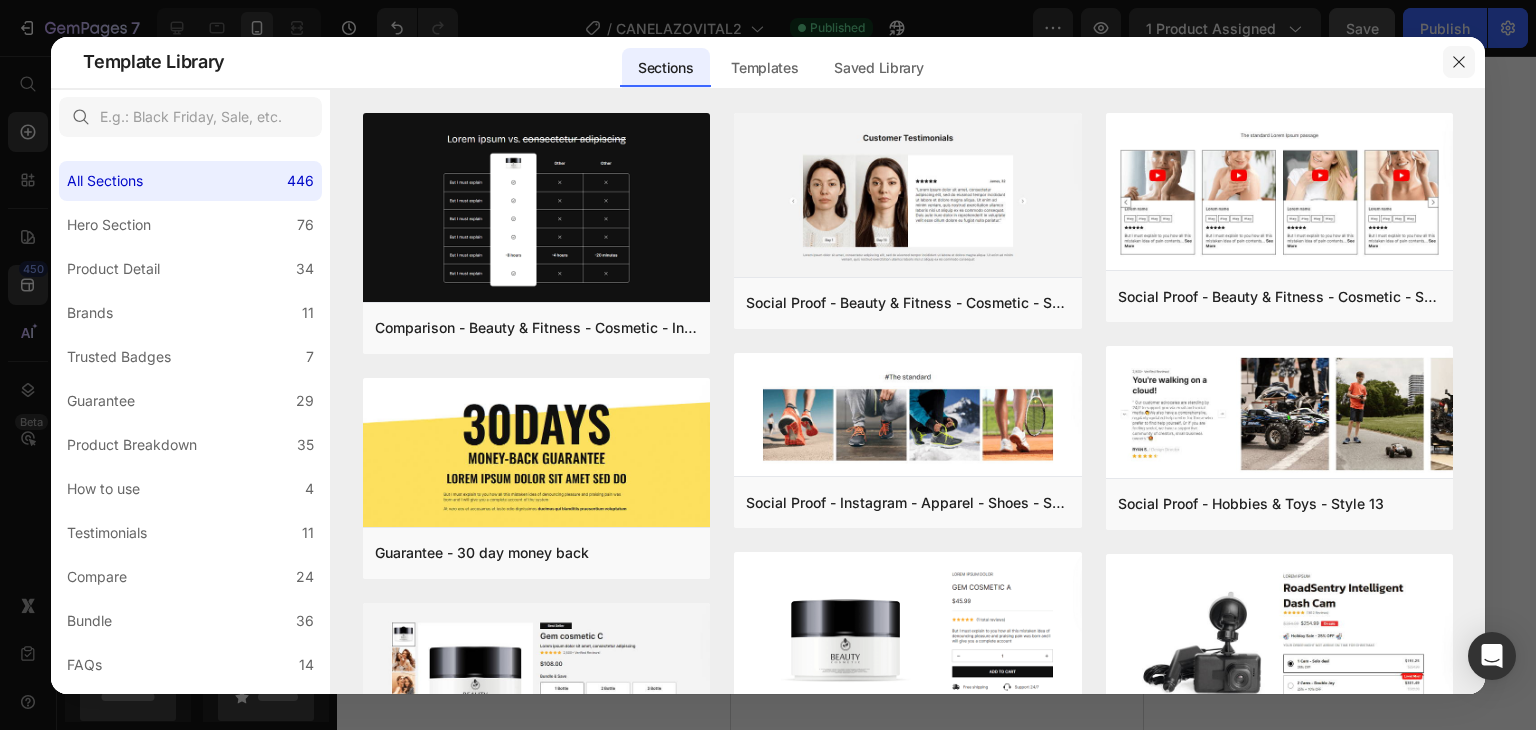 click at bounding box center (1459, 62) 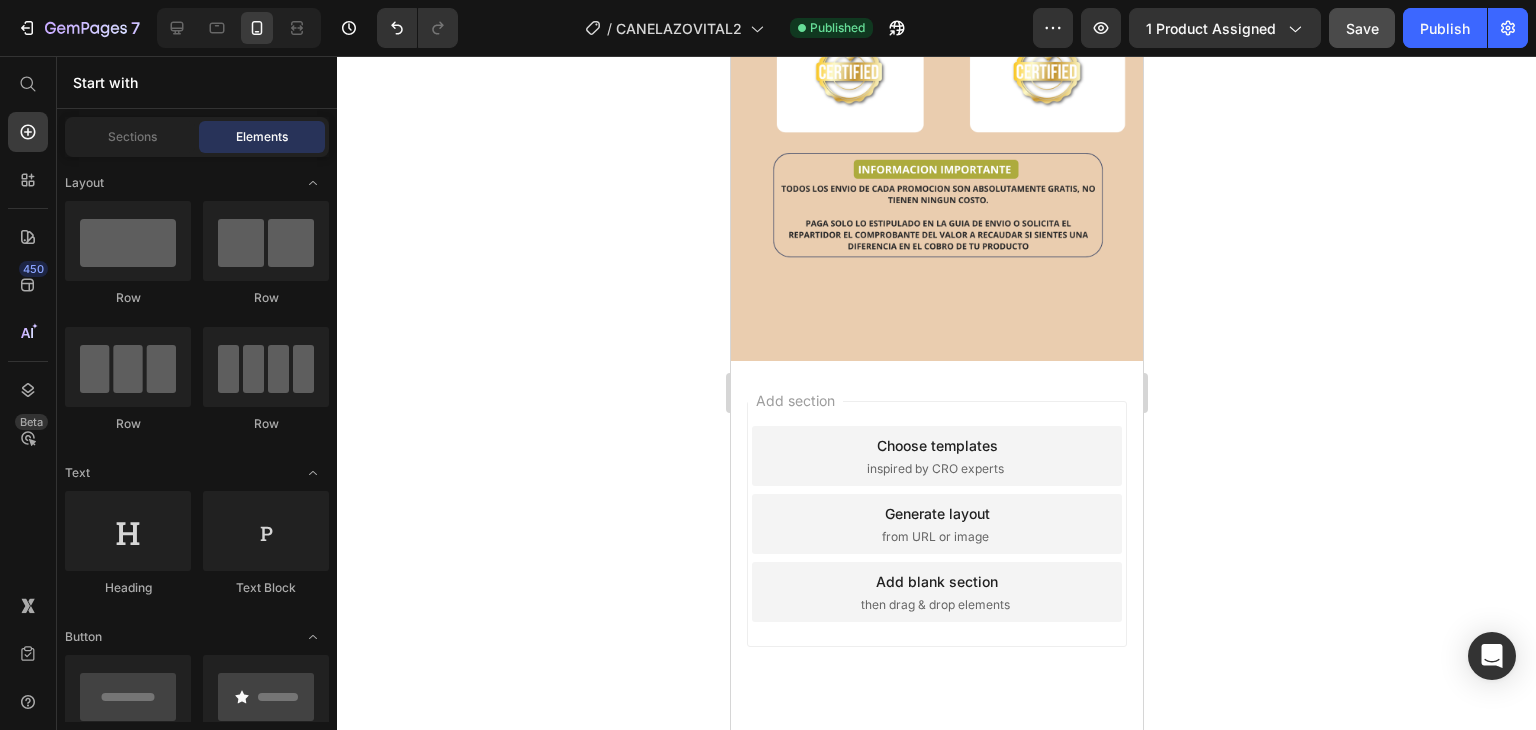 click on "Footer" at bounding box center [784, 764] 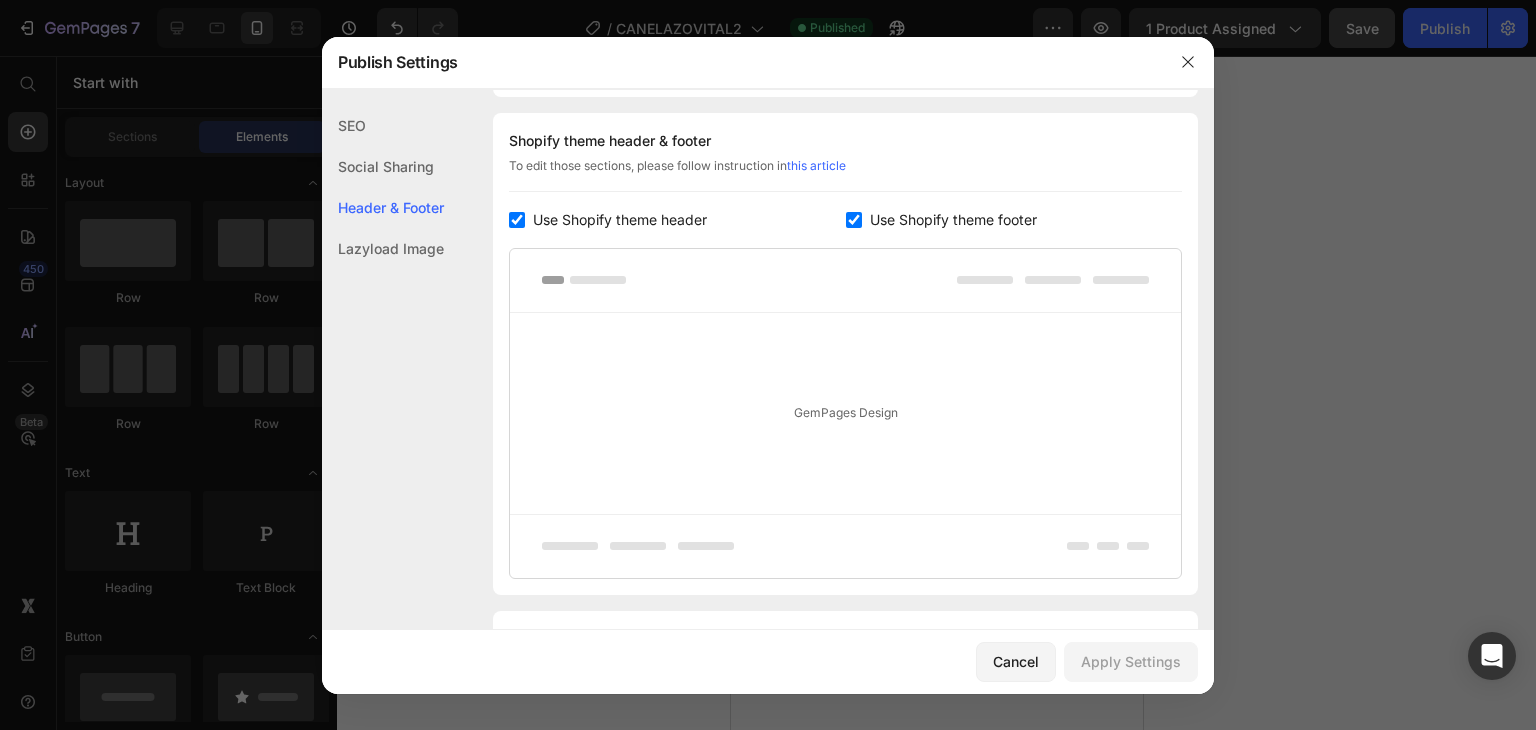 scroll, scrollTop: 291, scrollLeft: 0, axis: vertical 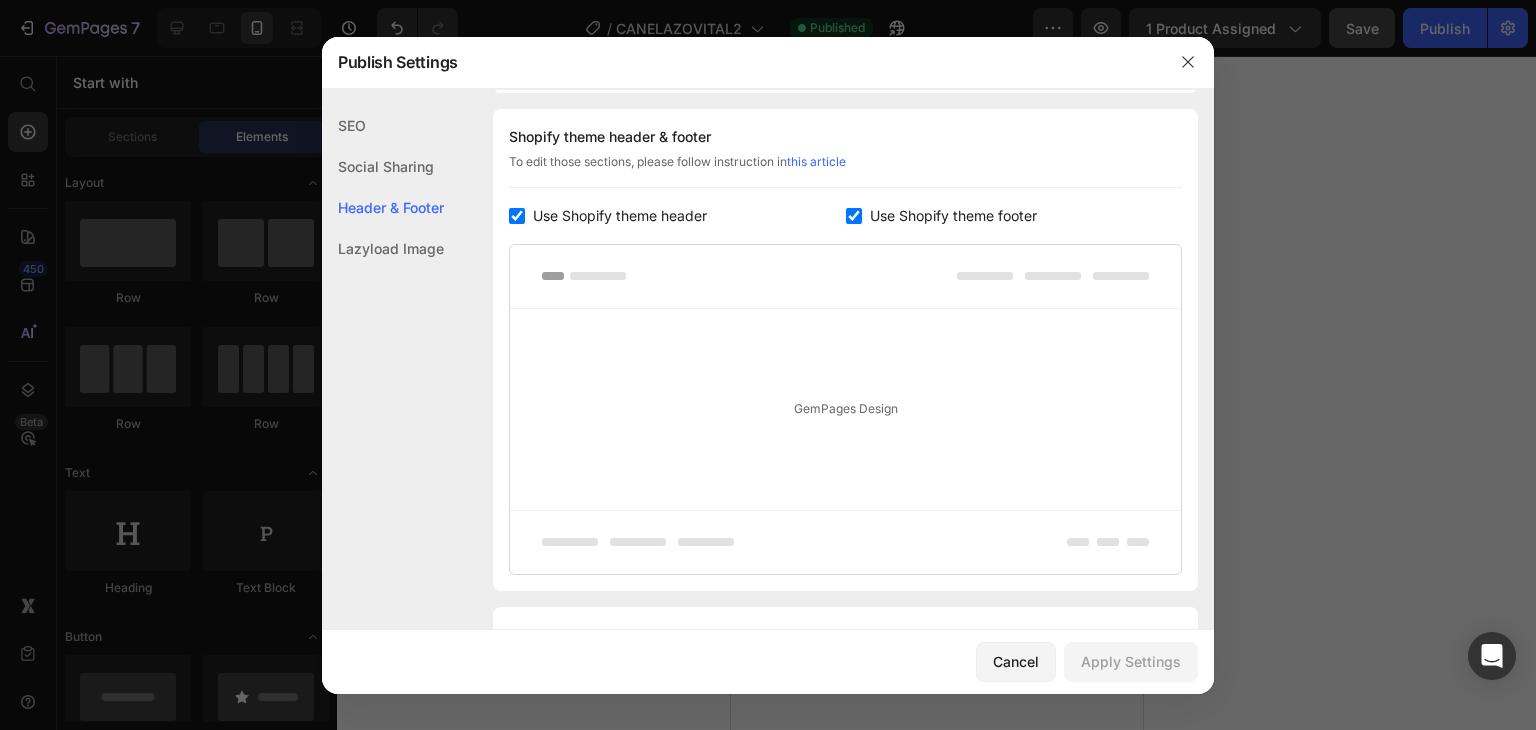 click on "Use Shopify theme header" at bounding box center (616, 216) 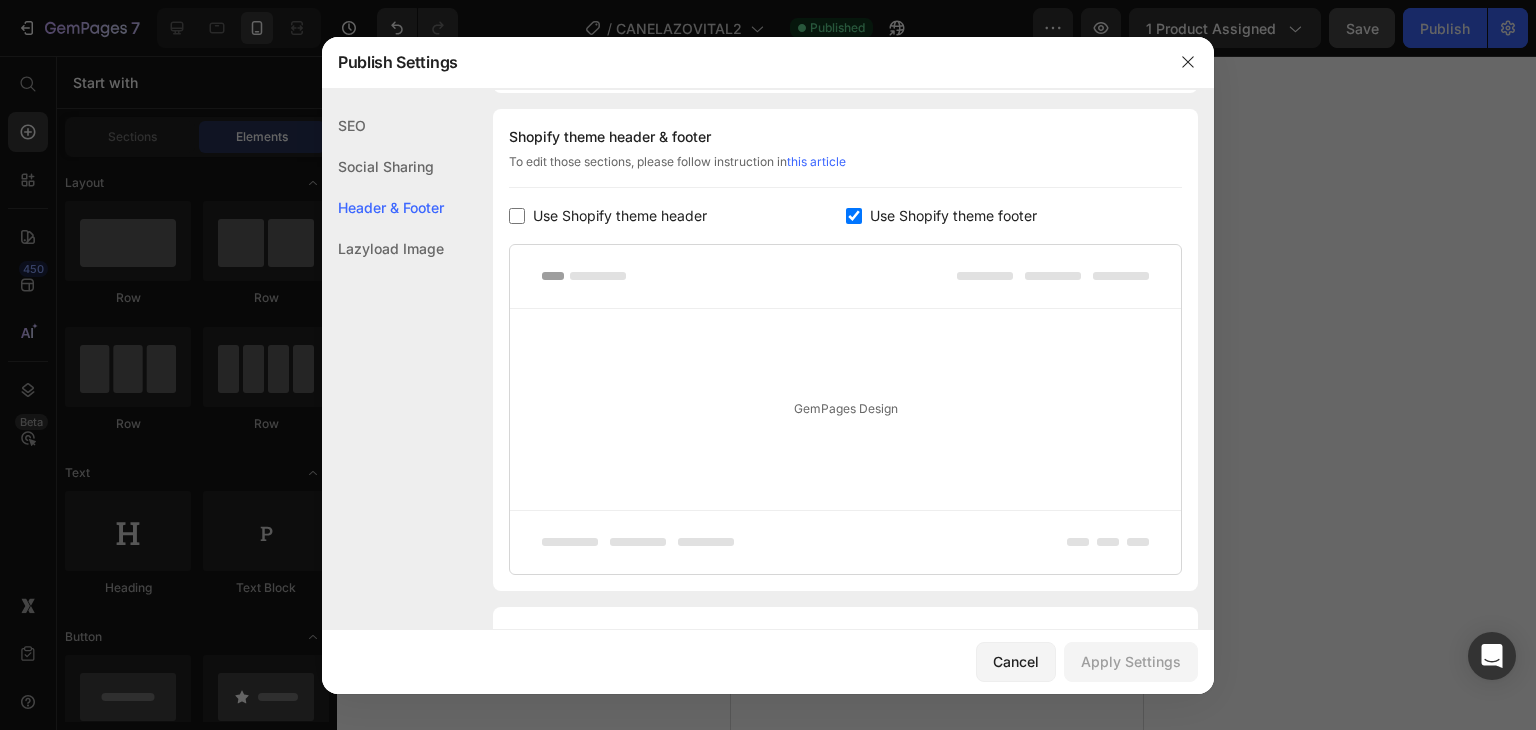 checkbox on "false" 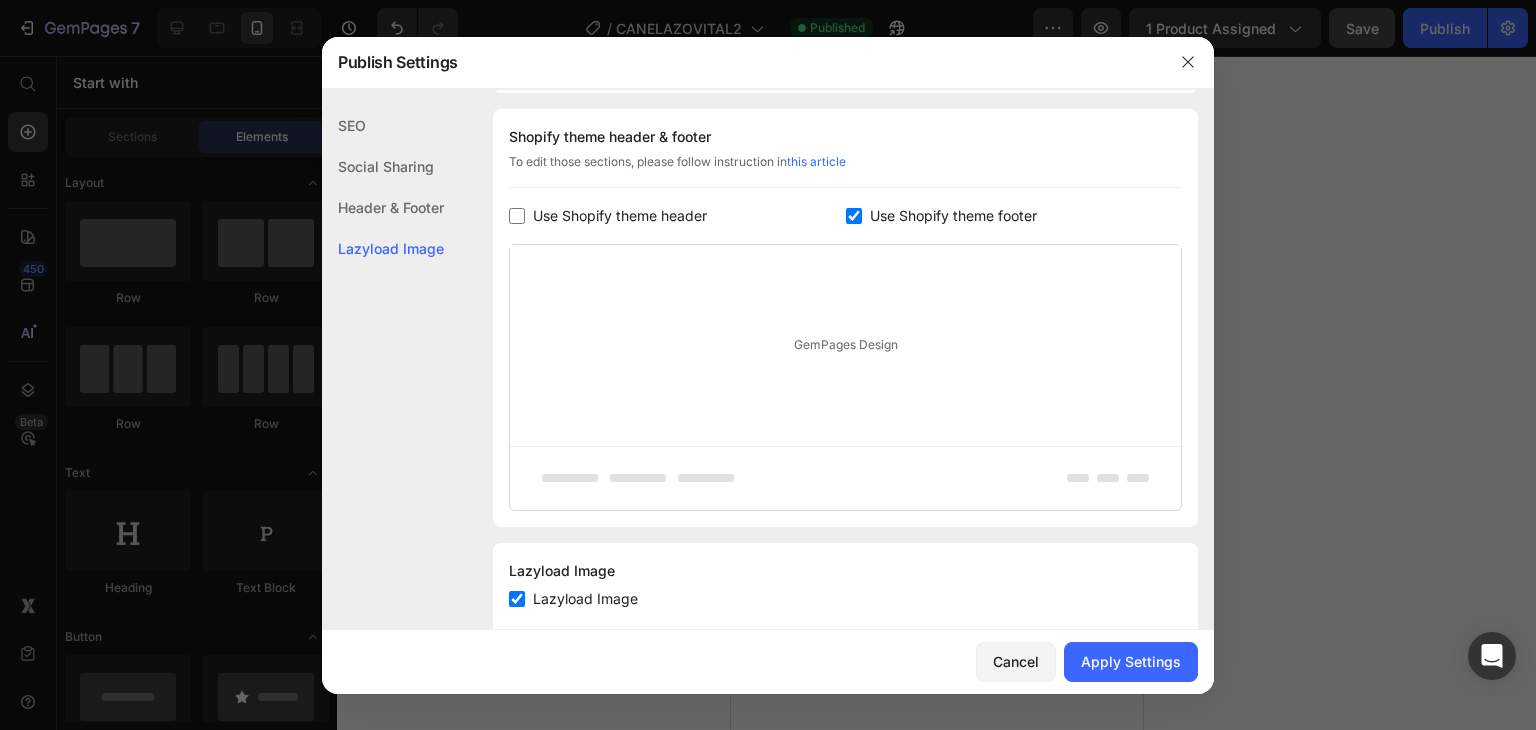 click at bounding box center (854, 216) 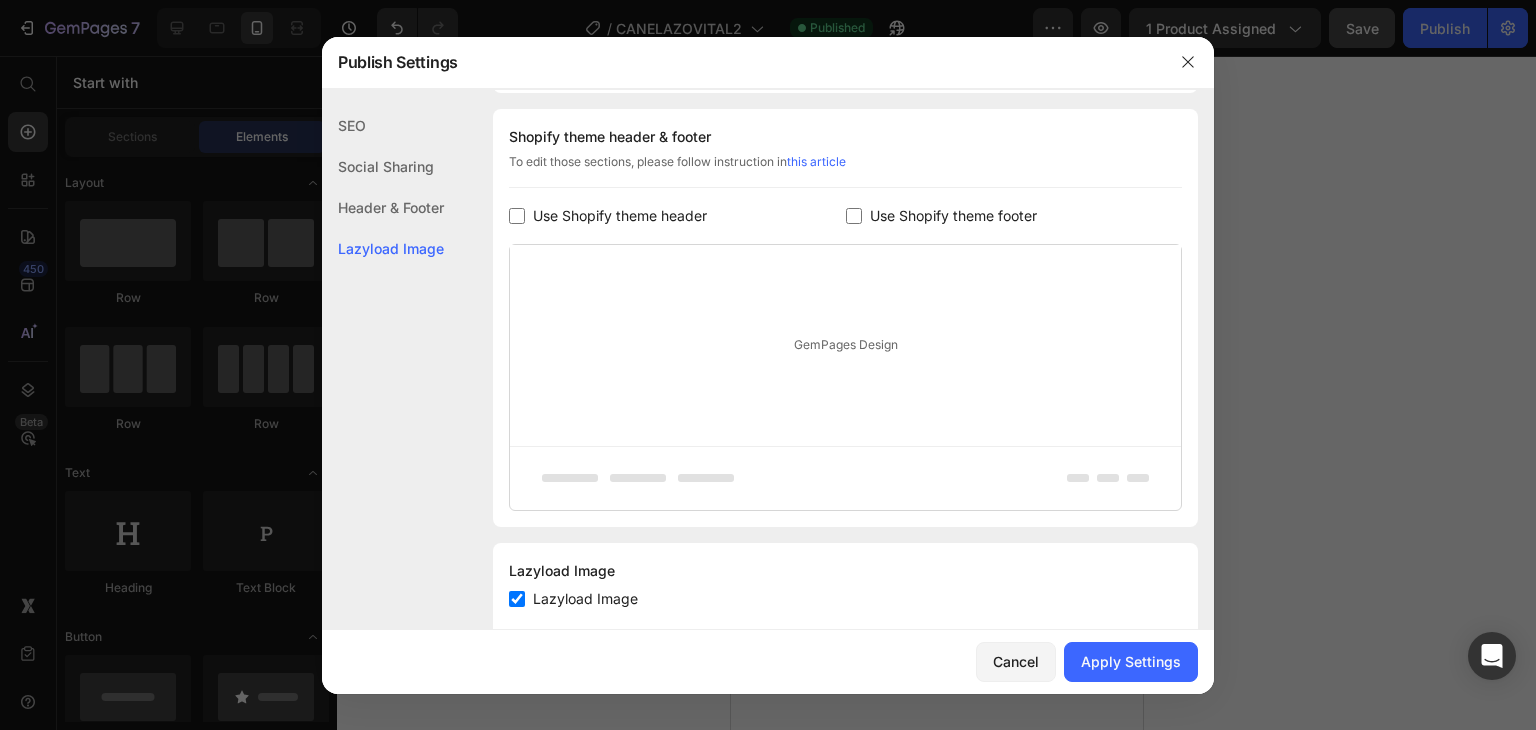 checkbox on "false" 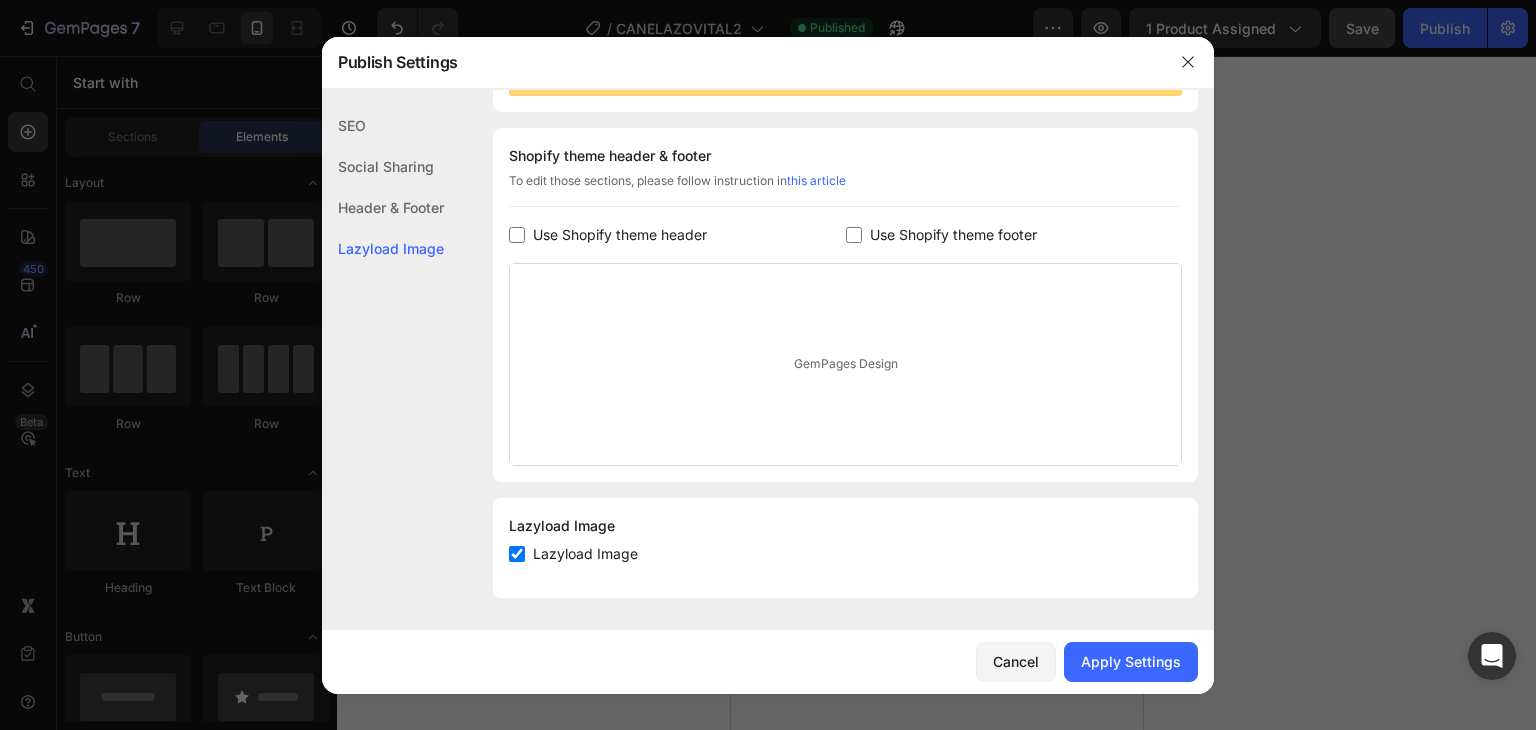 click at bounding box center [517, 554] 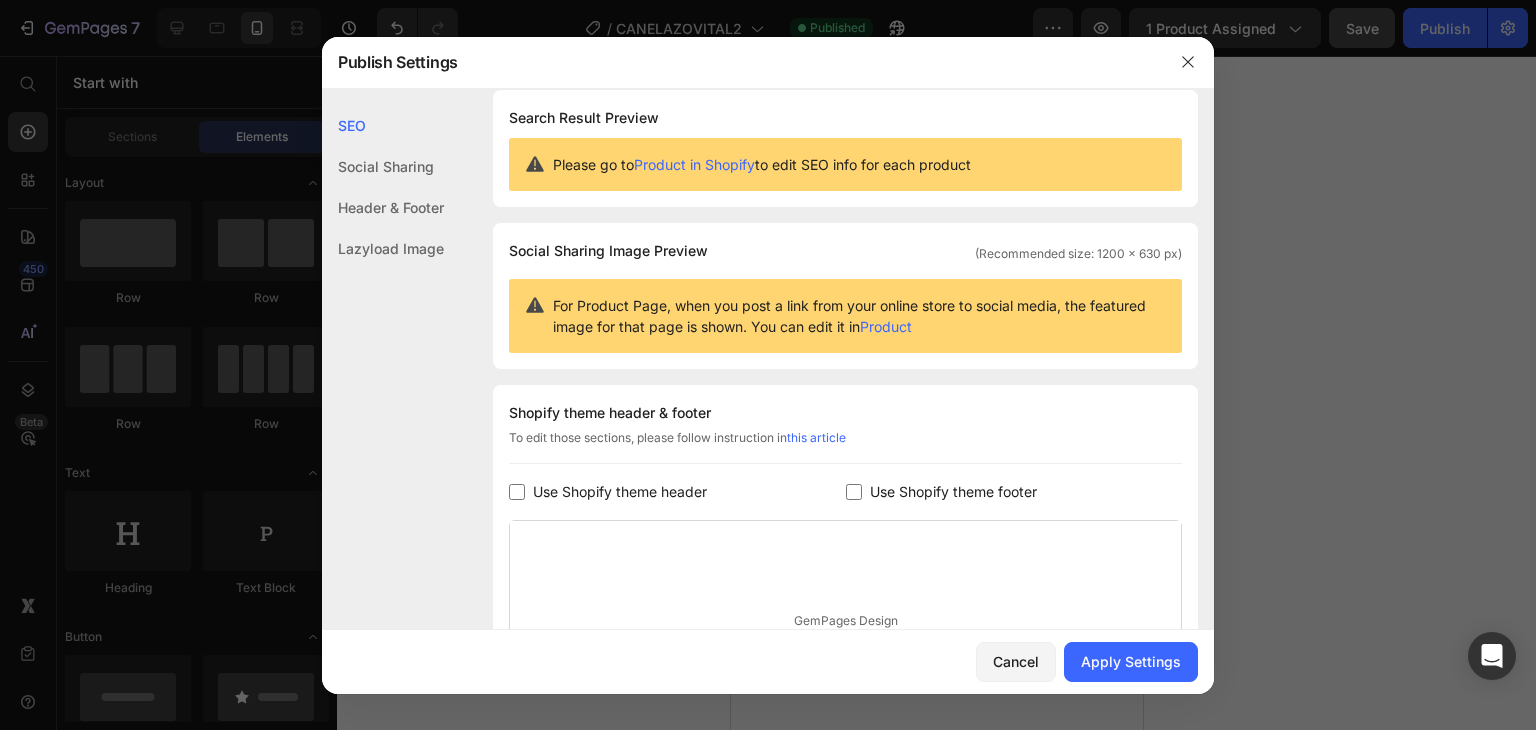 scroll, scrollTop: 0, scrollLeft: 0, axis: both 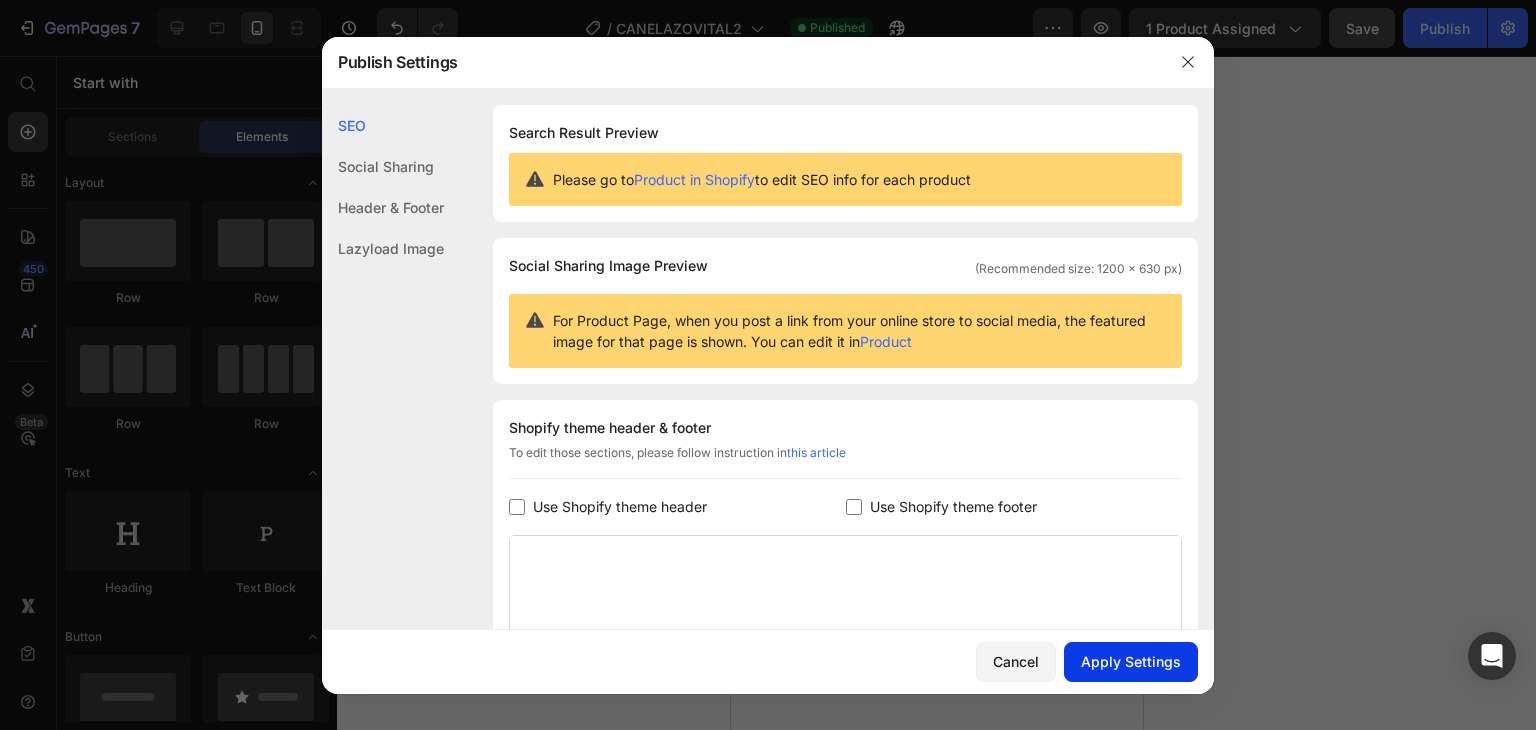 click on "Apply Settings" at bounding box center (1131, 661) 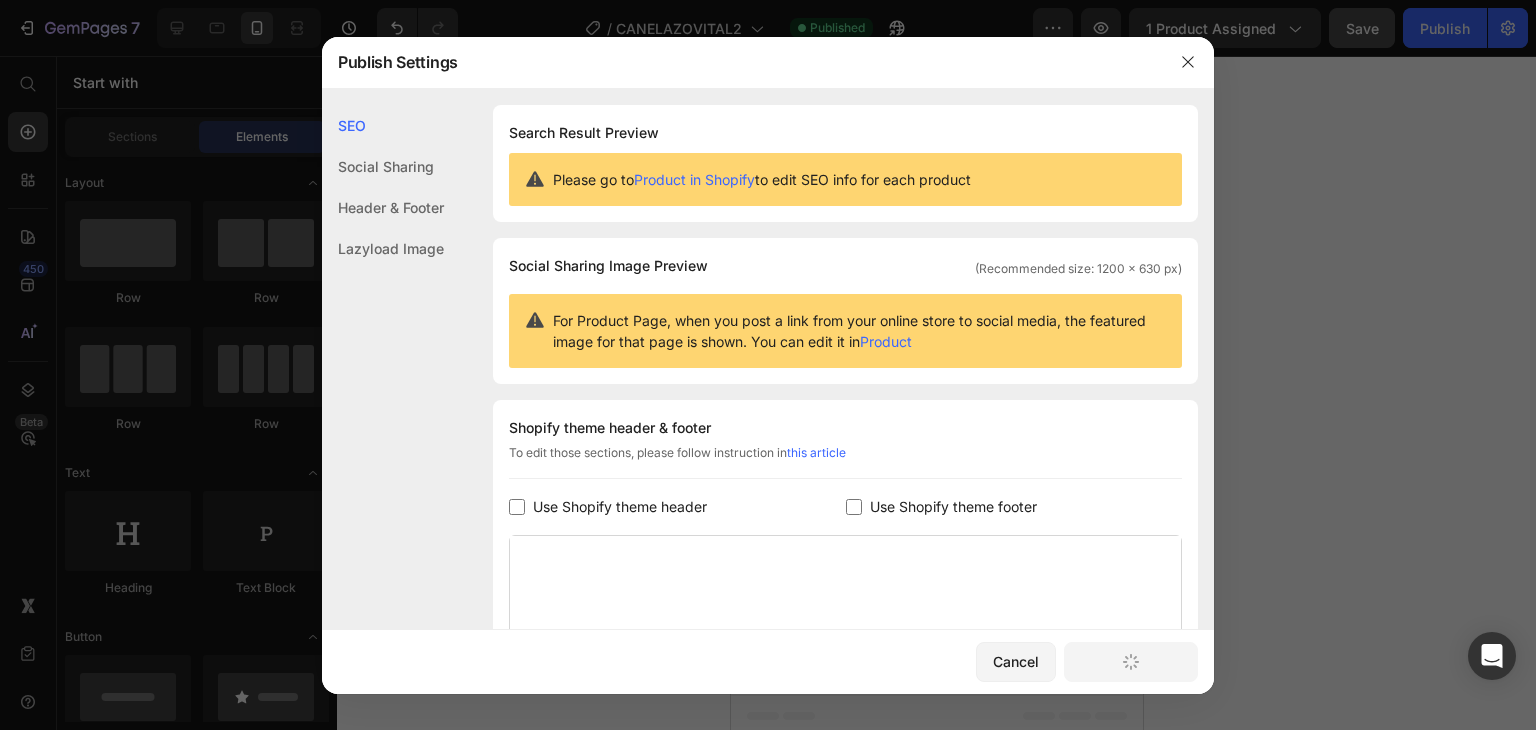 scroll, scrollTop: 8729, scrollLeft: 0, axis: vertical 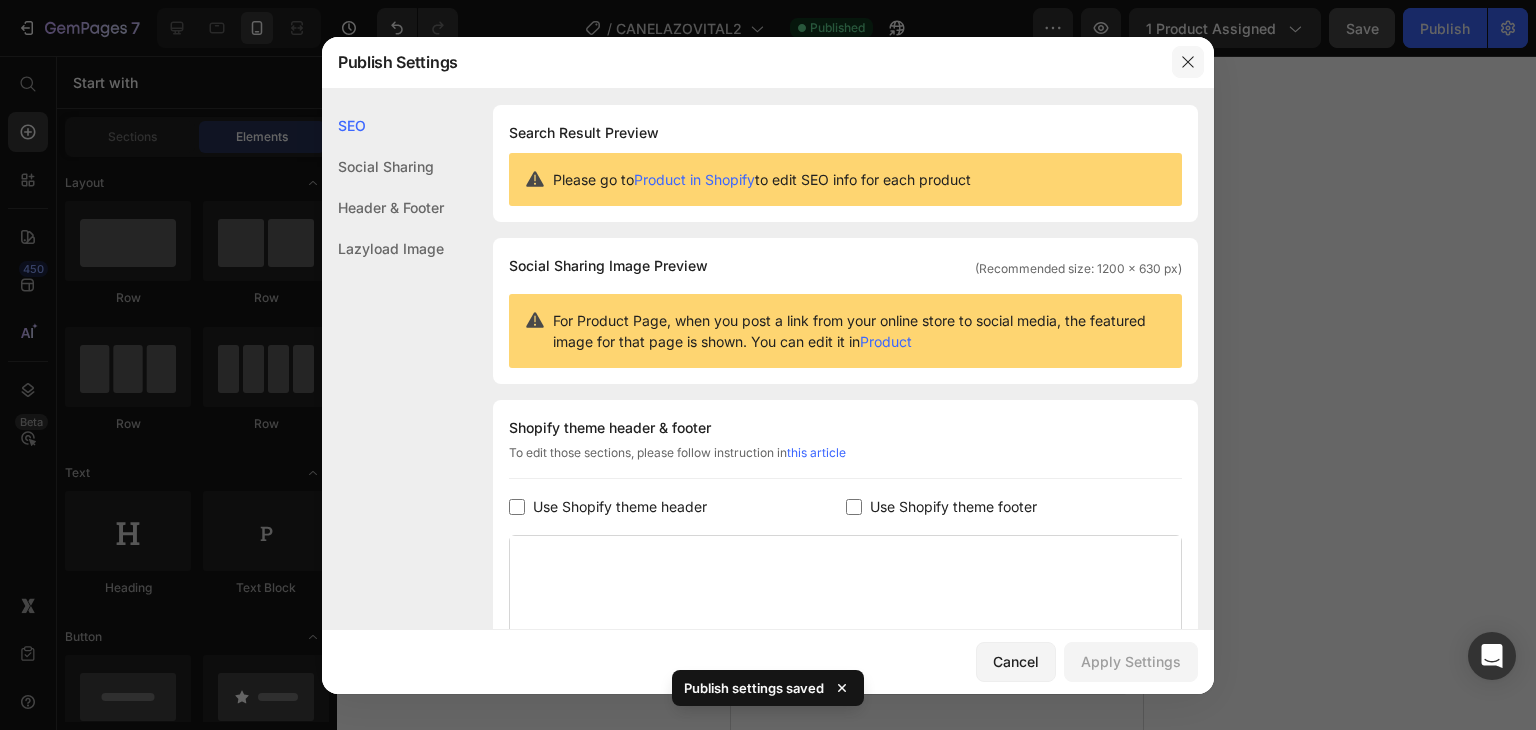 click 